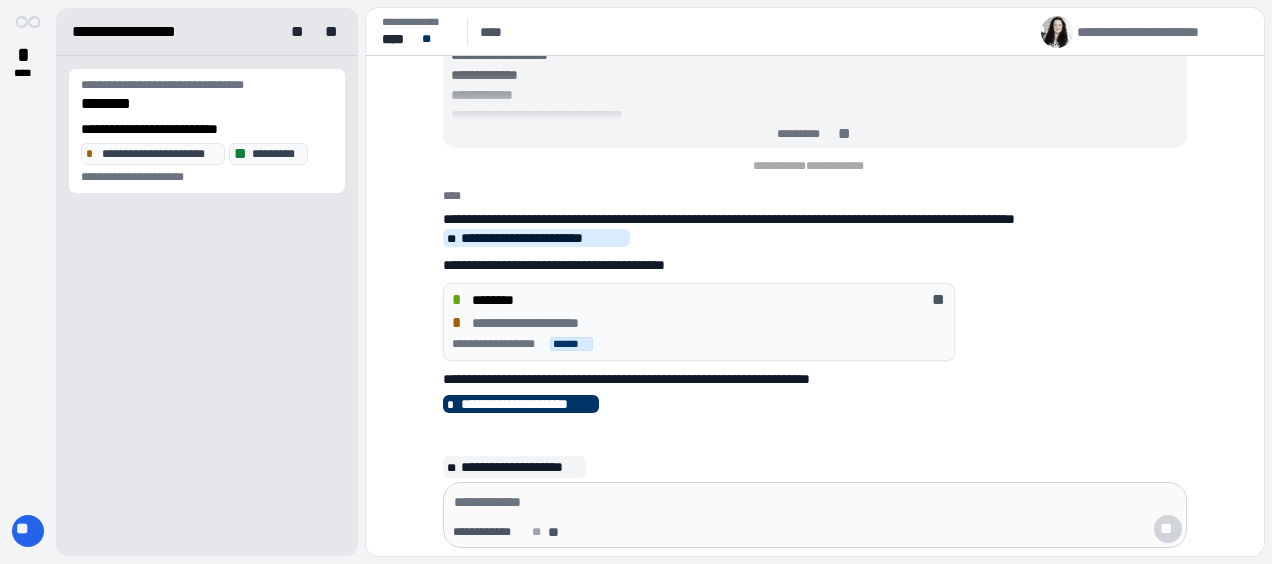 scroll, scrollTop: 0, scrollLeft: 0, axis: both 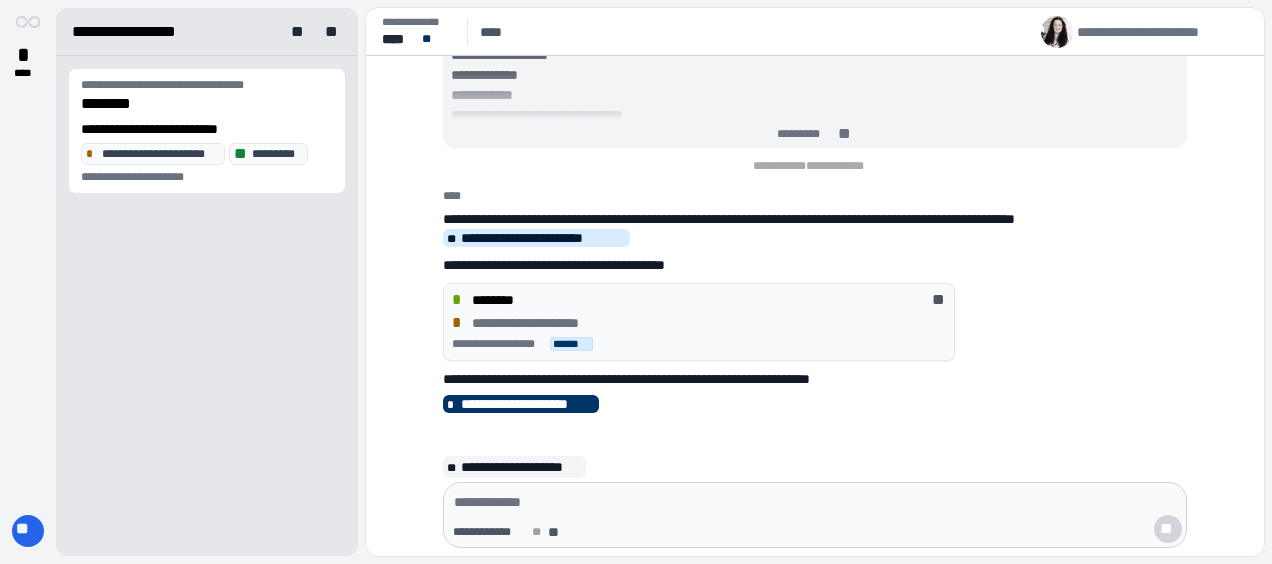 click on "**********" at bounding box center [699, 323] 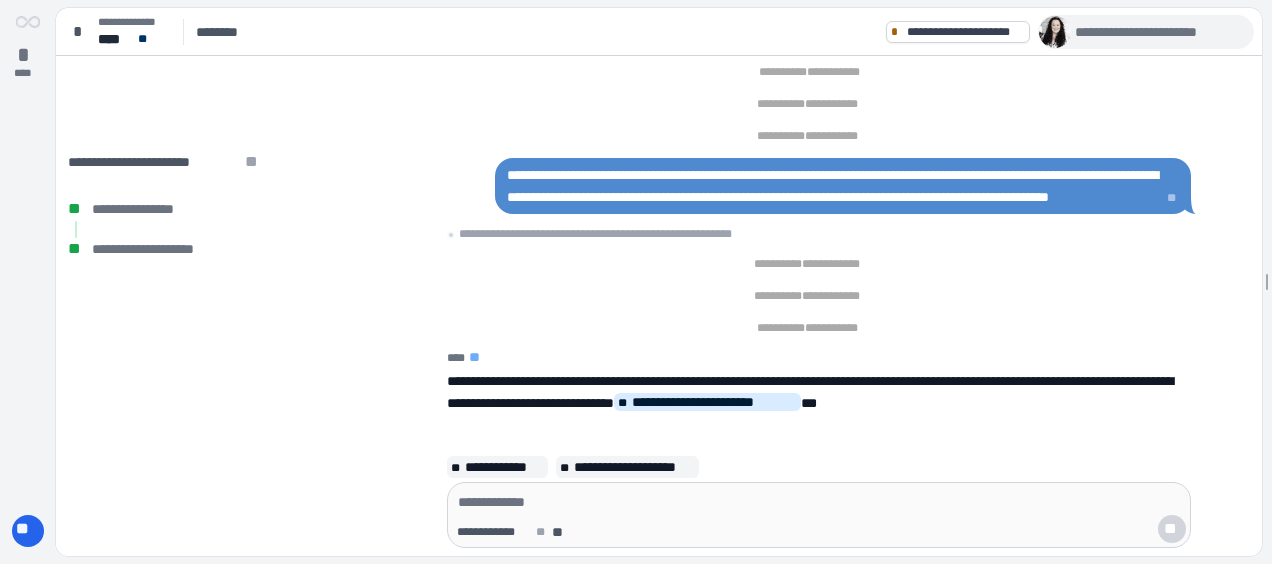 click on "**********" at bounding box center [1160, 32] 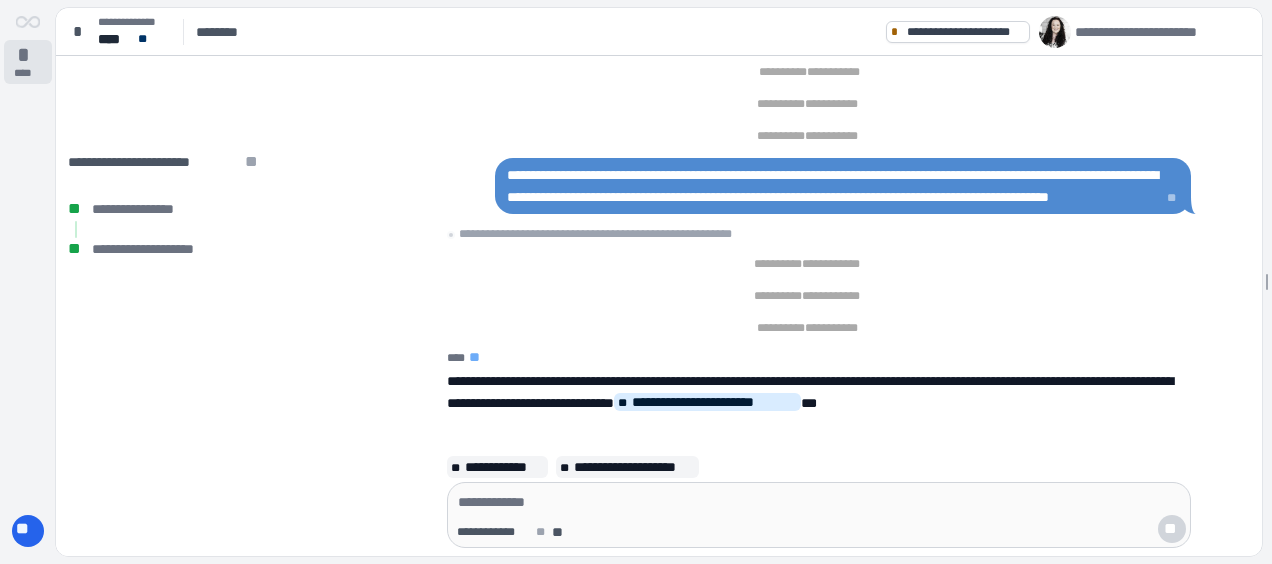 click on "*" at bounding box center (28, 55) 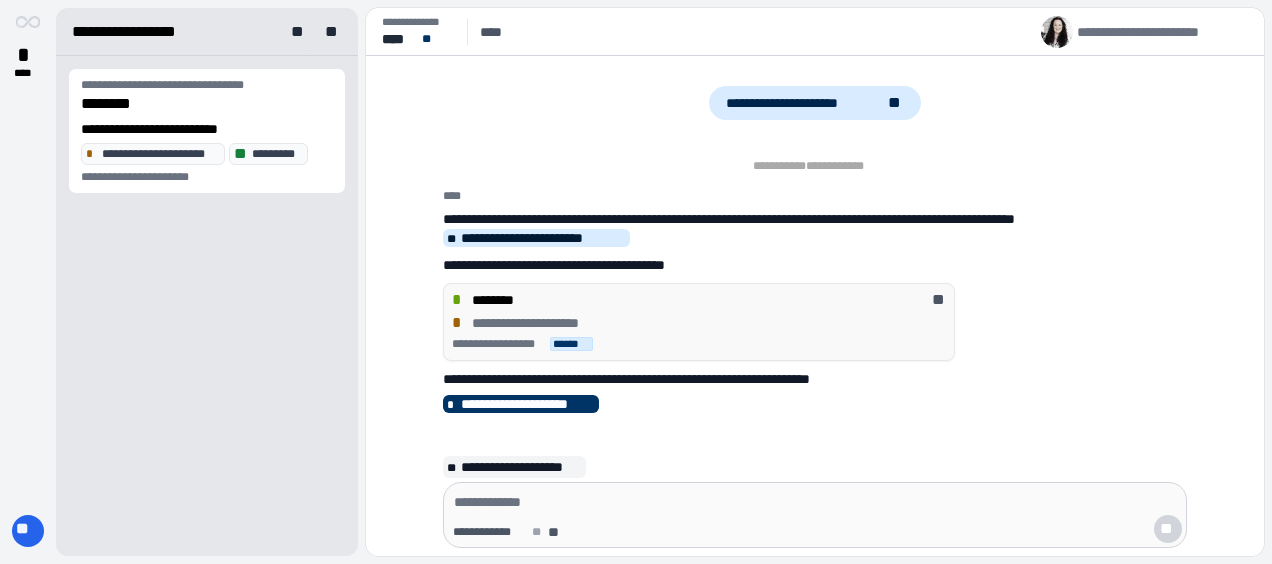 click on "******* ********* ******" at bounding box center [699, 344] 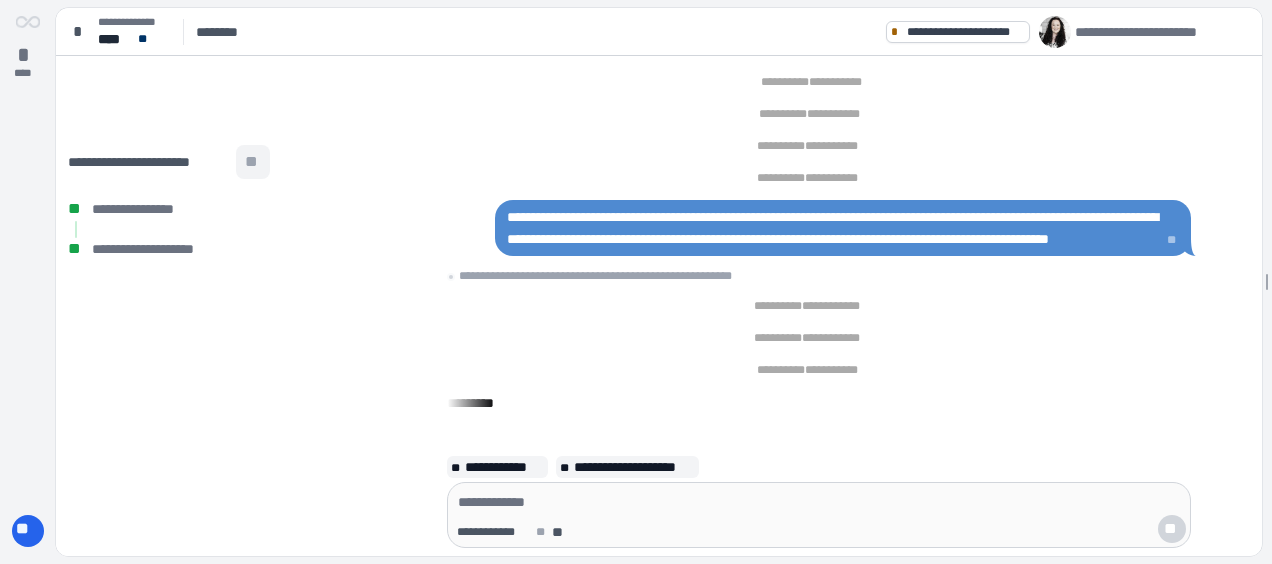 click on "**" at bounding box center (253, 162) 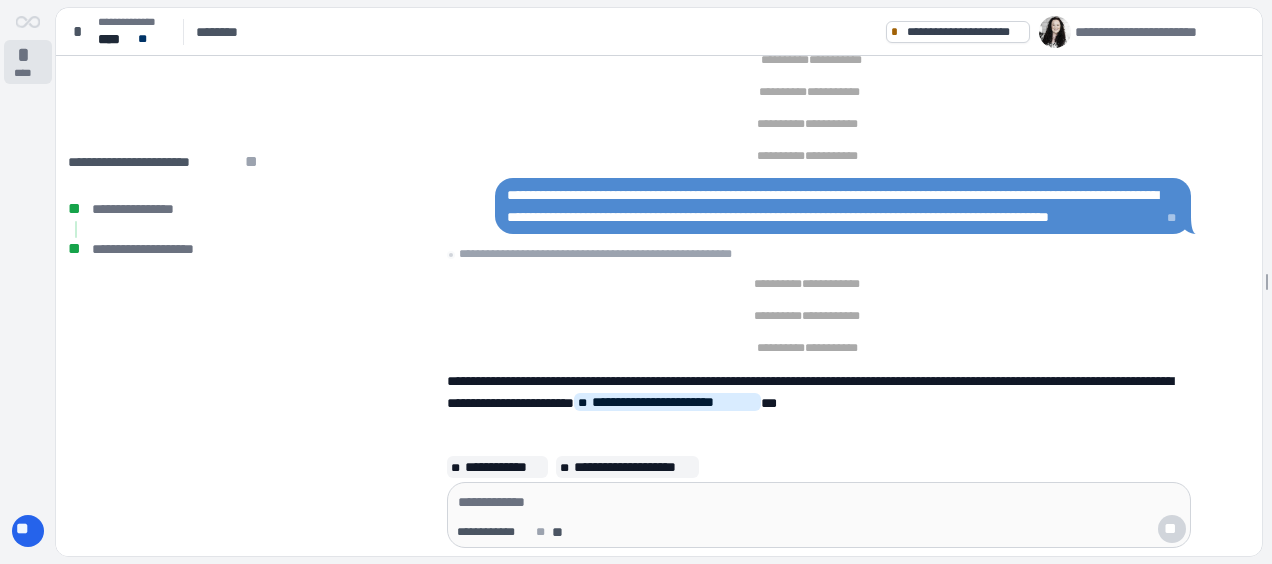 click on "*" at bounding box center (28, 55) 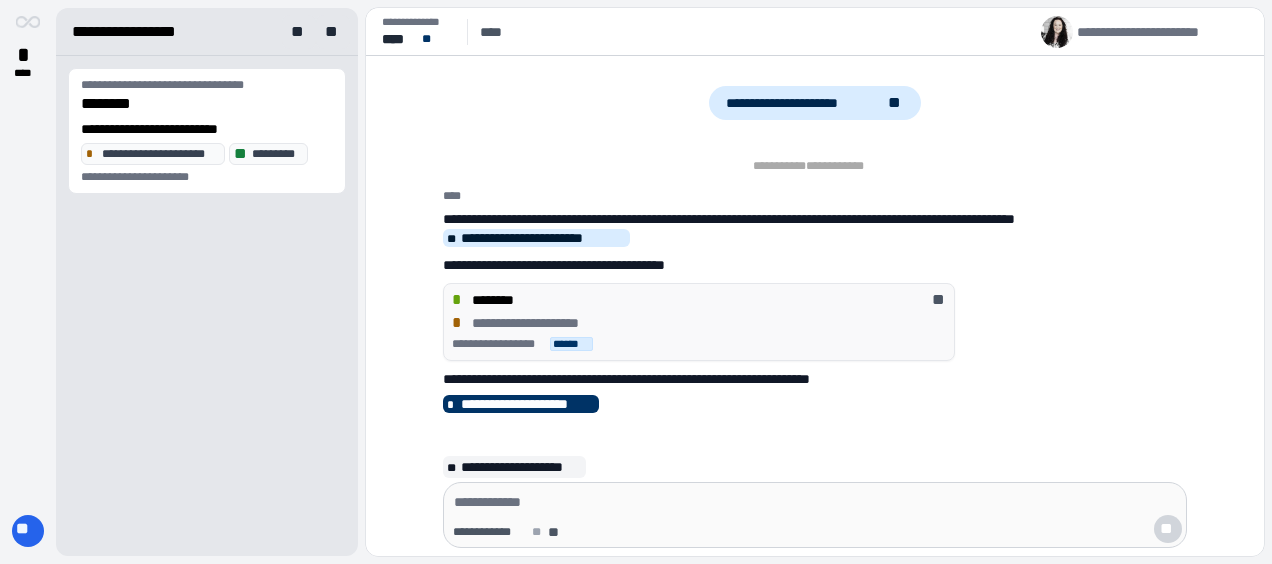 click on "**********" at bounding box center (699, 323) 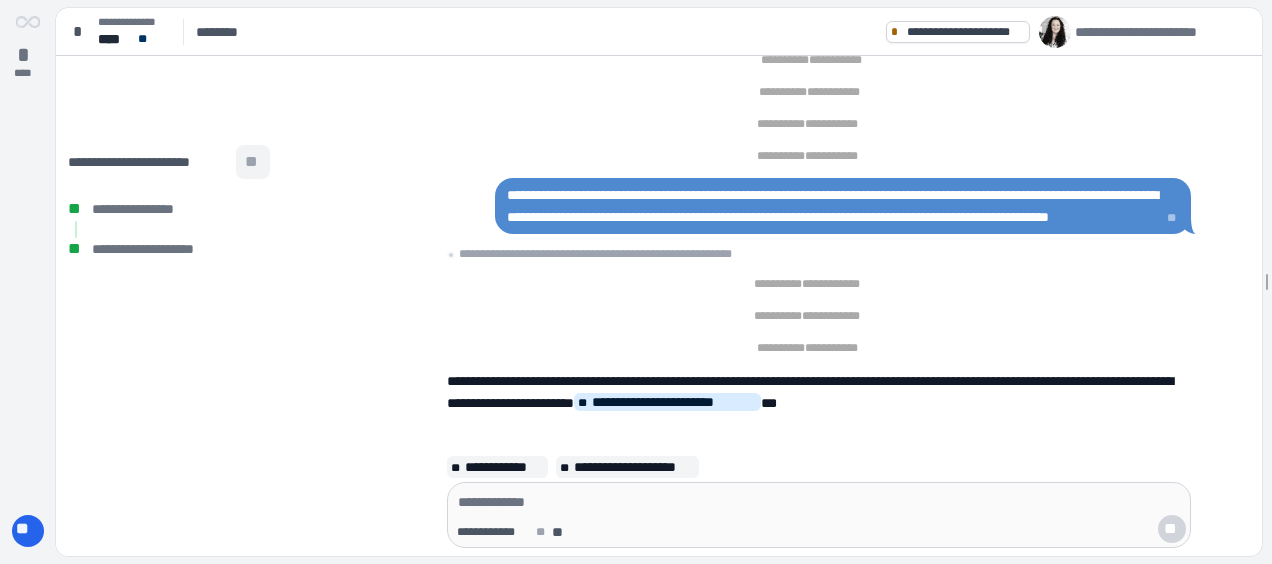 click on "**" at bounding box center (253, 162) 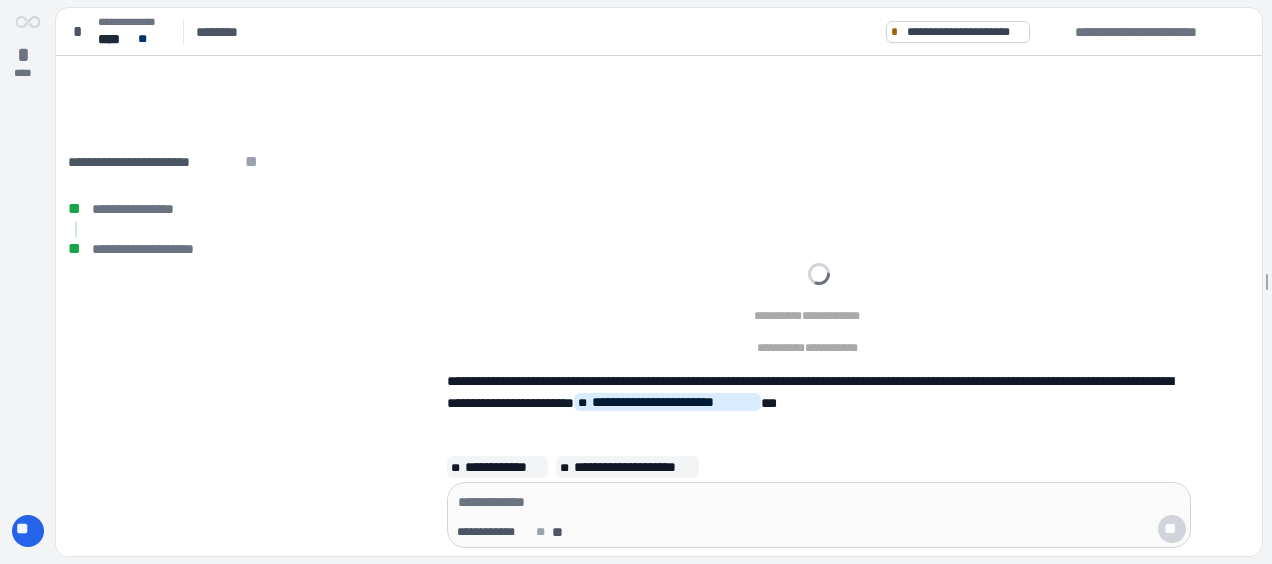 scroll, scrollTop: 0, scrollLeft: 0, axis: both 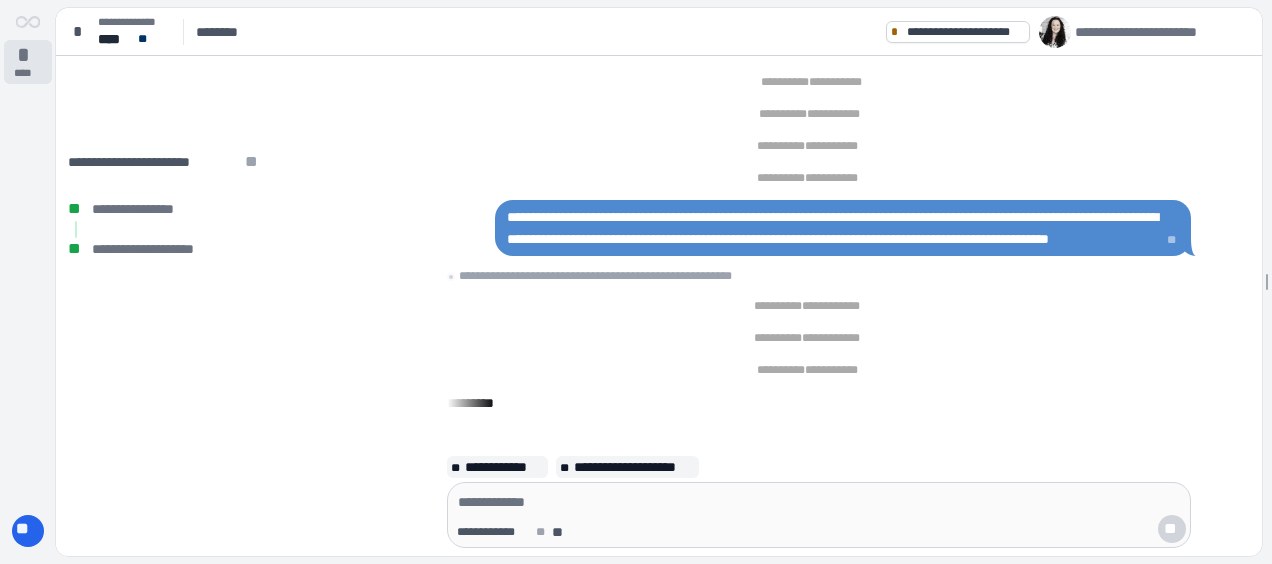 click on "****" at bounding box center [28, 73] 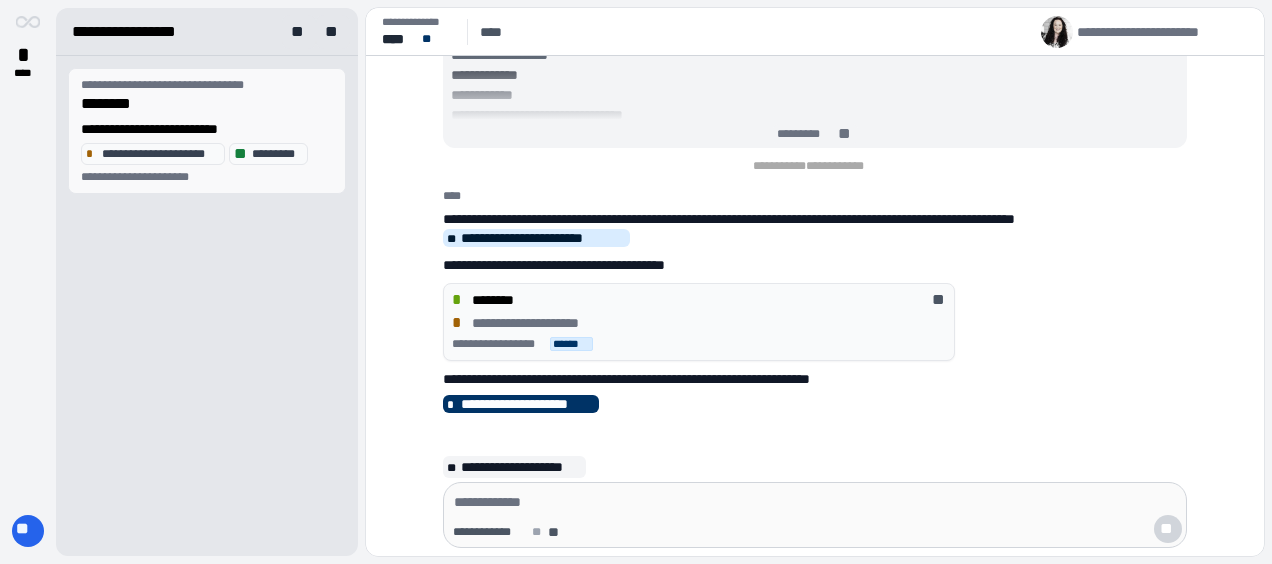 click on "**********" at bounding box center [207, 131] 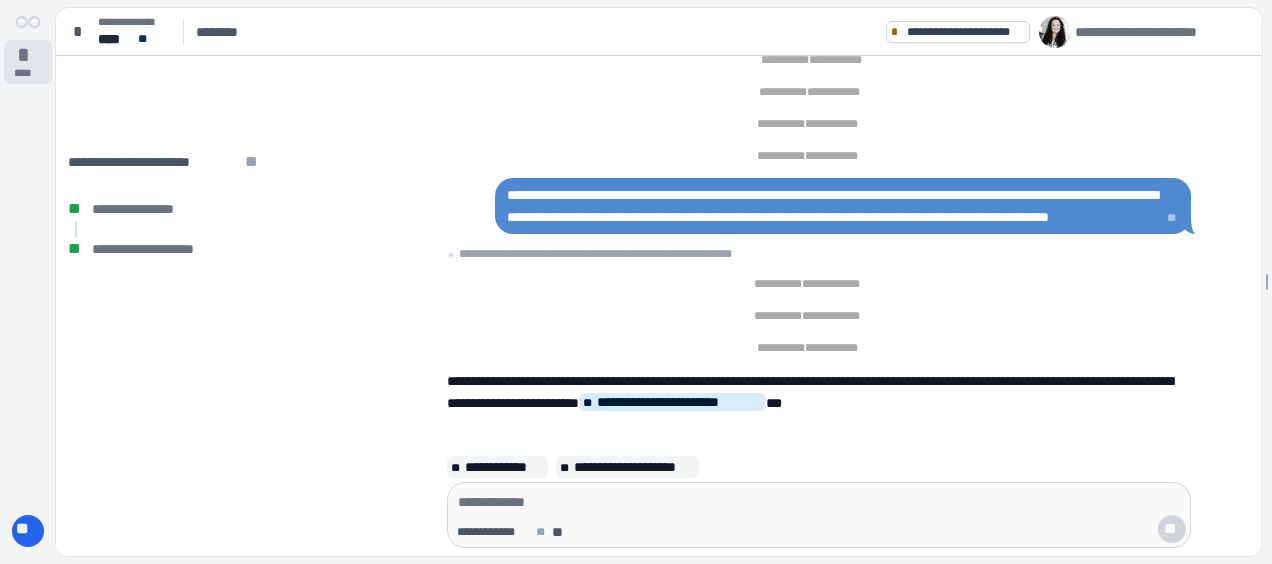 click on "*" at bounding box center [28, 55] 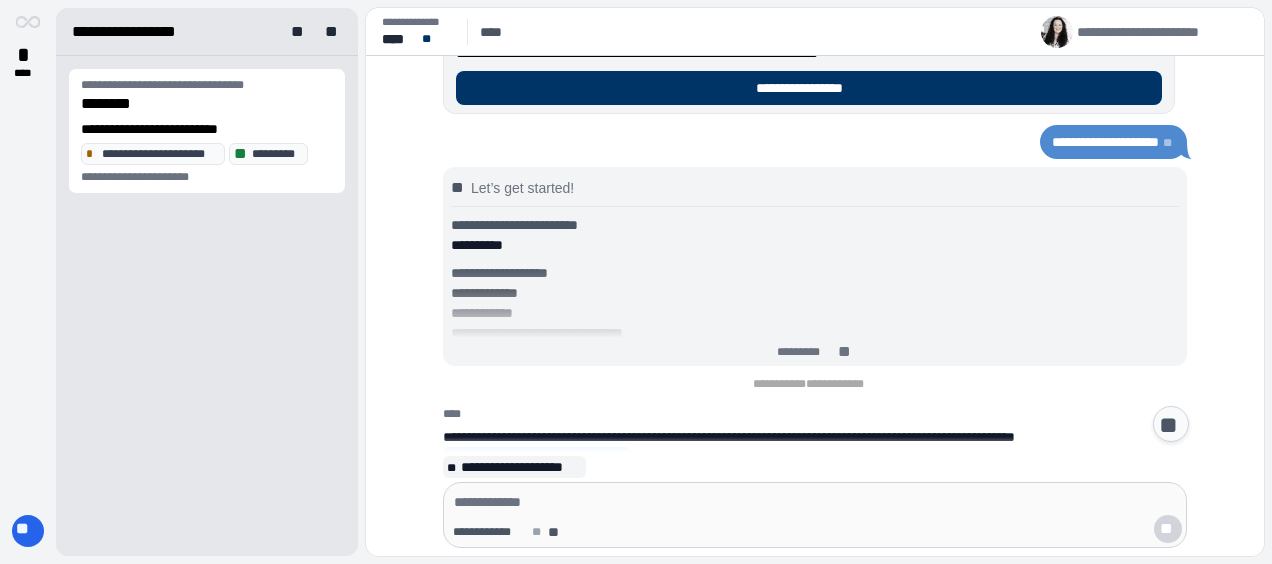 scroll, scrollTop: 204, scrollLeft: 0, axis: vertical 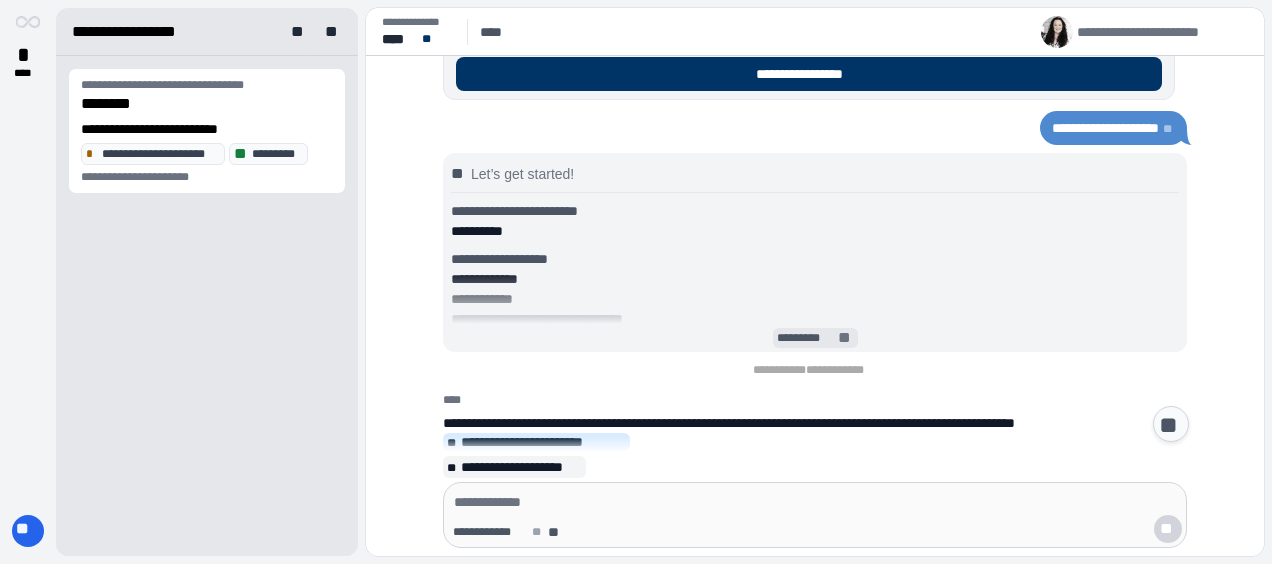 click on "********* **" at bounding box center (815, 338) 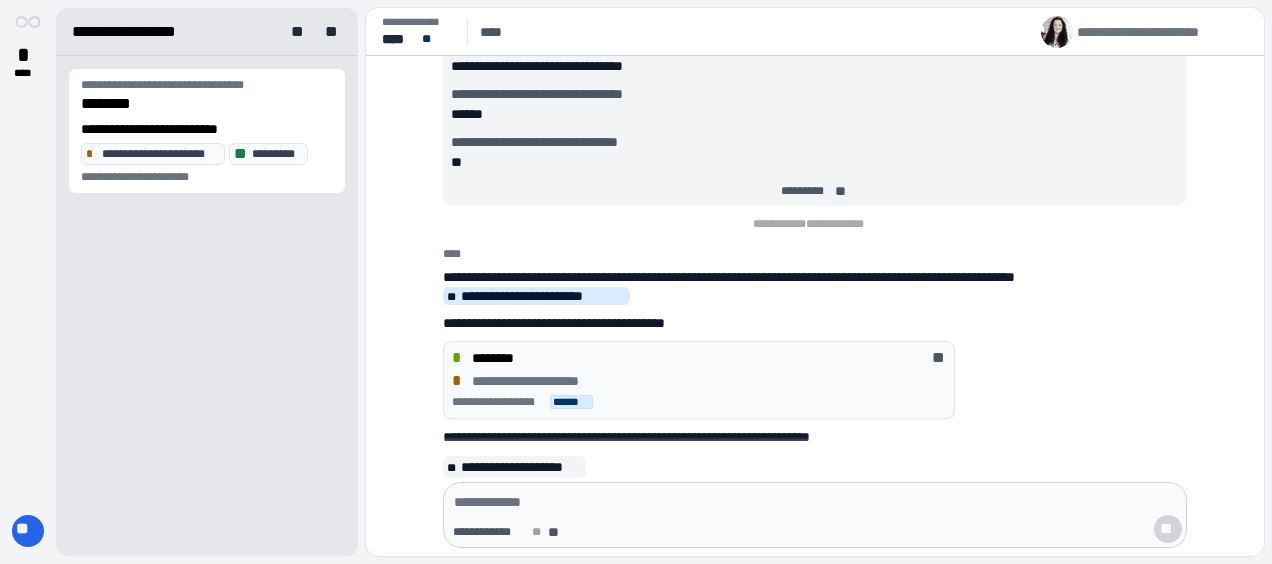 scroll, scrollTop: 0, scrollLeft: 0, axis: both 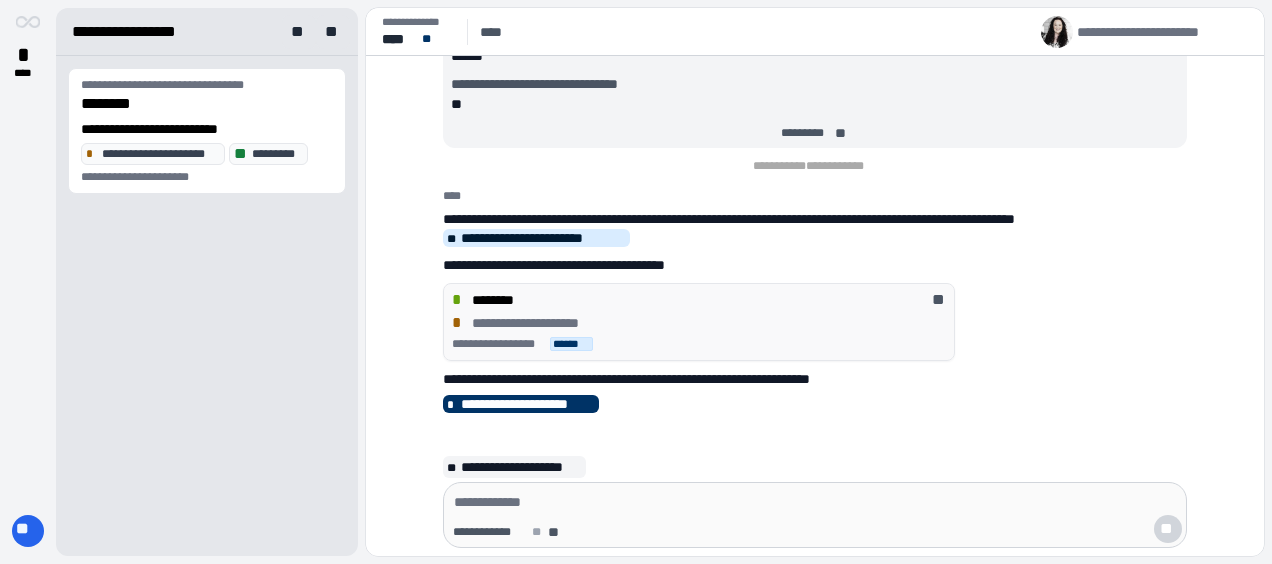 click on "**********" at bounding box center [699, 323] 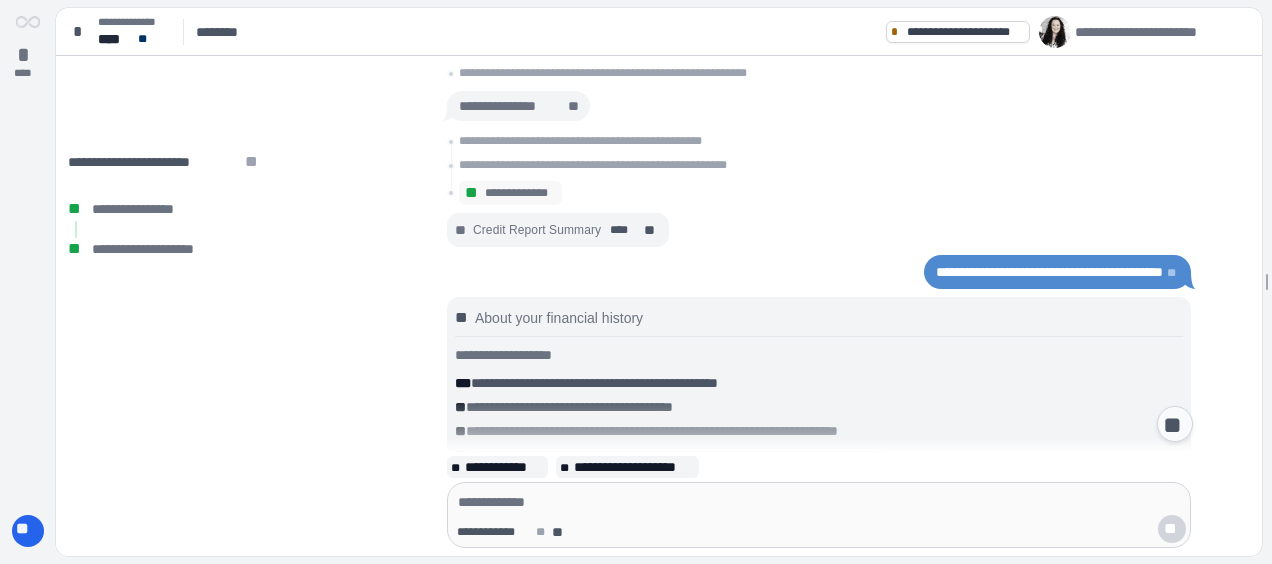 scroll, scrollTop: 2175, scrollLeft: 0, axis: vertical 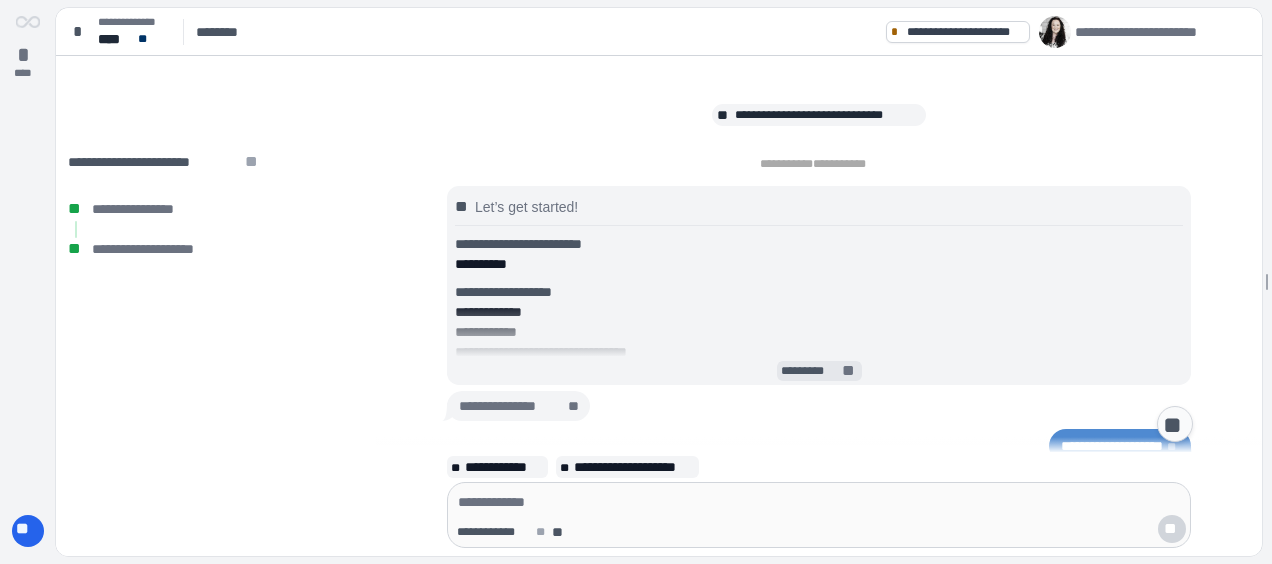 click on "********* **" at bounding box center [819, 371] 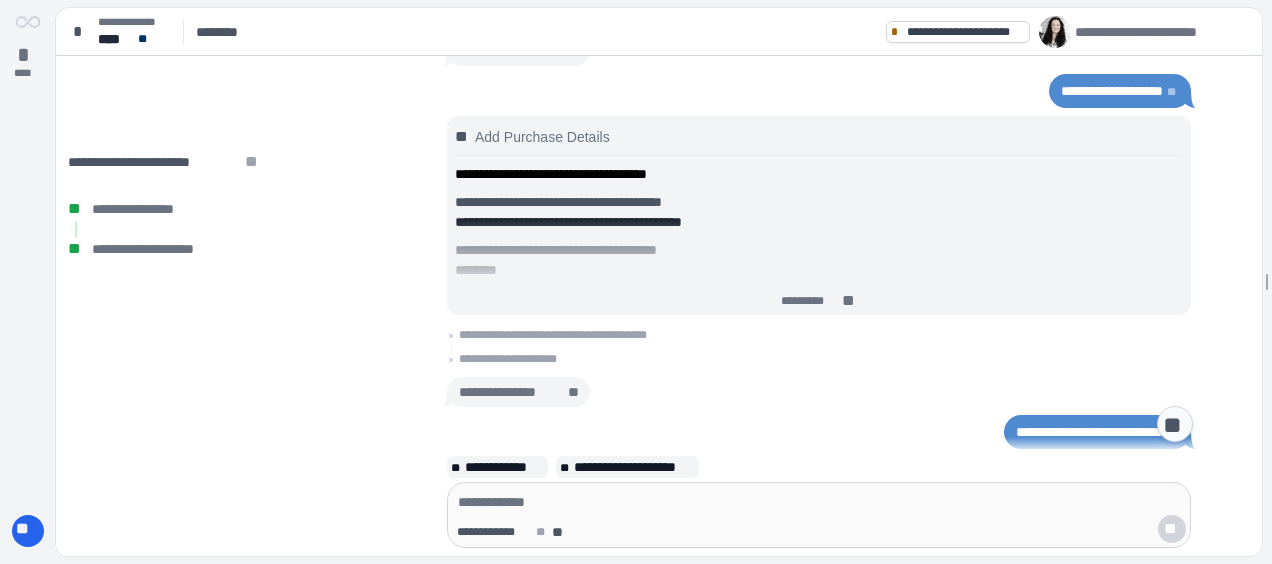 scroll, scrollTop: 4084, scrollLeft: 0, axis: vertical 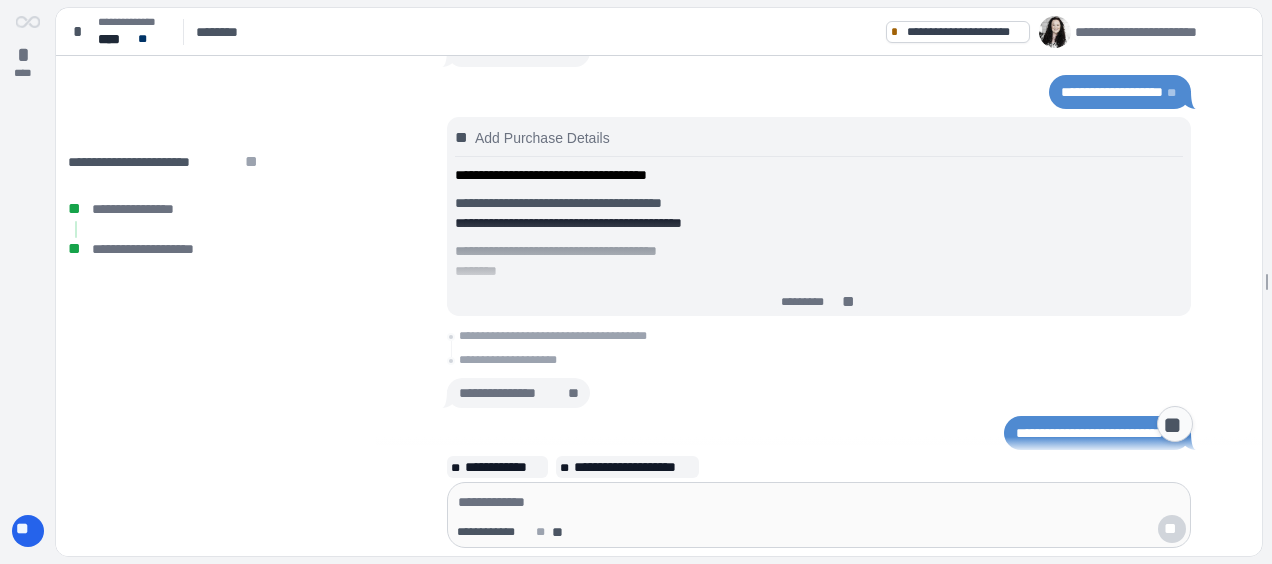click on "*********" at bounding box center (810, 302) 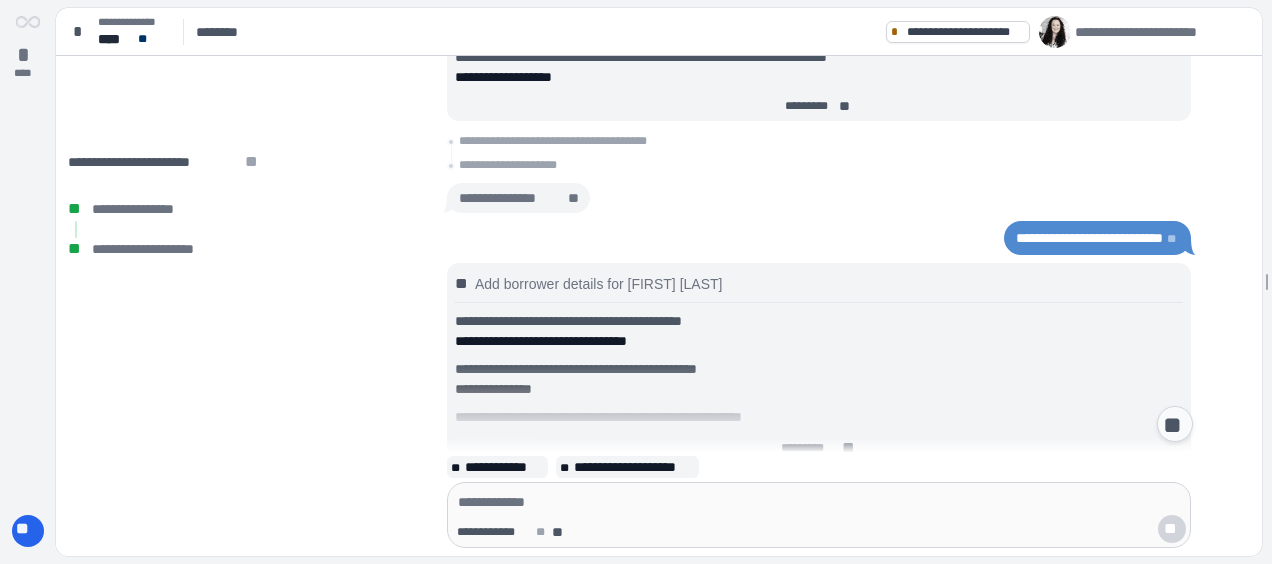 scroll, scrollTop: 3880, scrollLeft: 0, axis: vertical 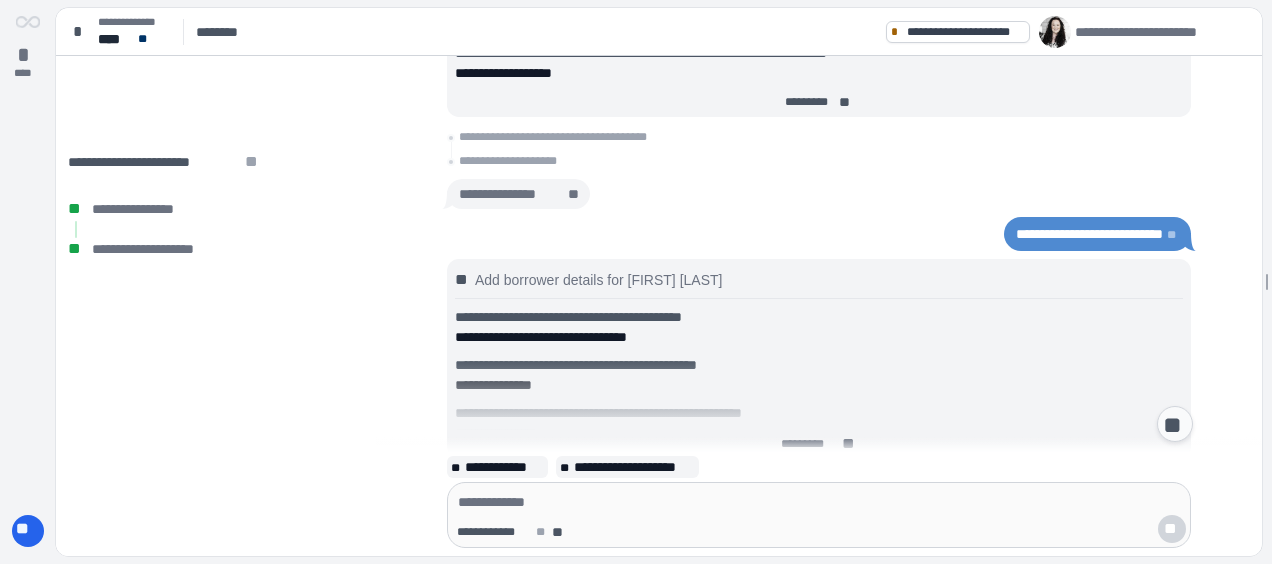 click on "*********" at bounding box center [810, 444] 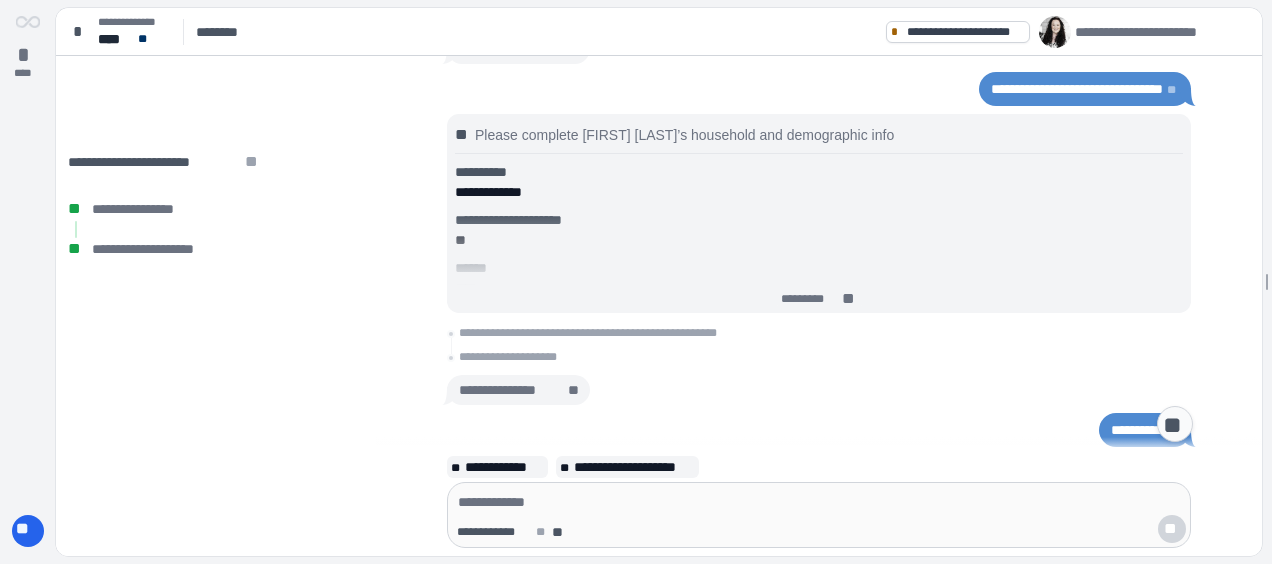 scroll, scrollTop: 3058, scrollLeft: 0, axis: vertical 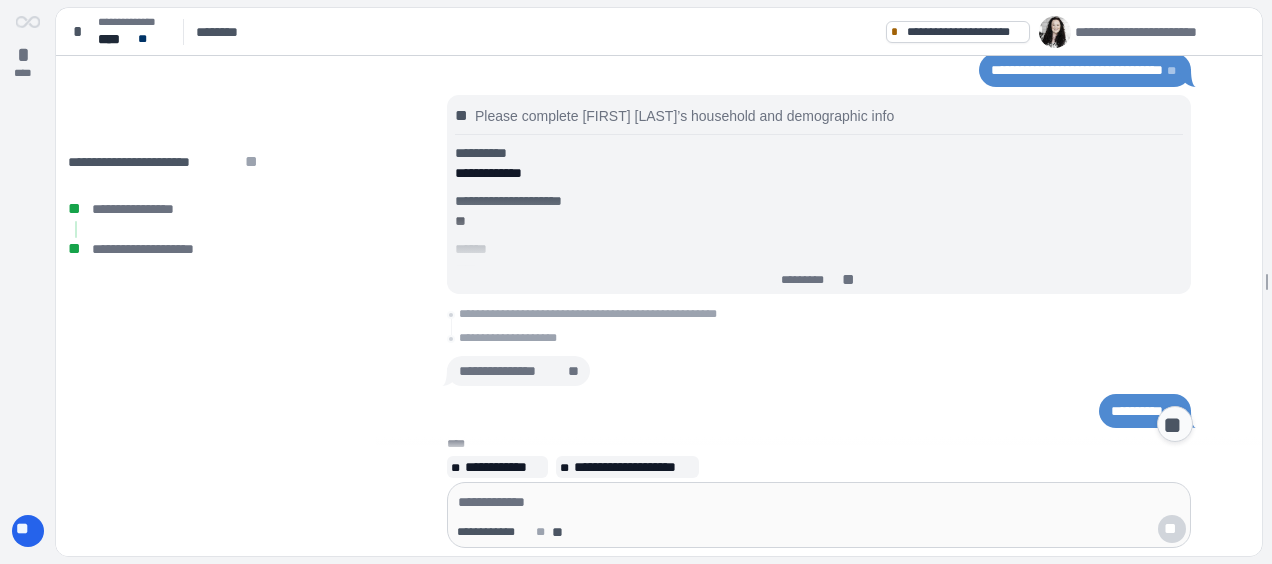 click 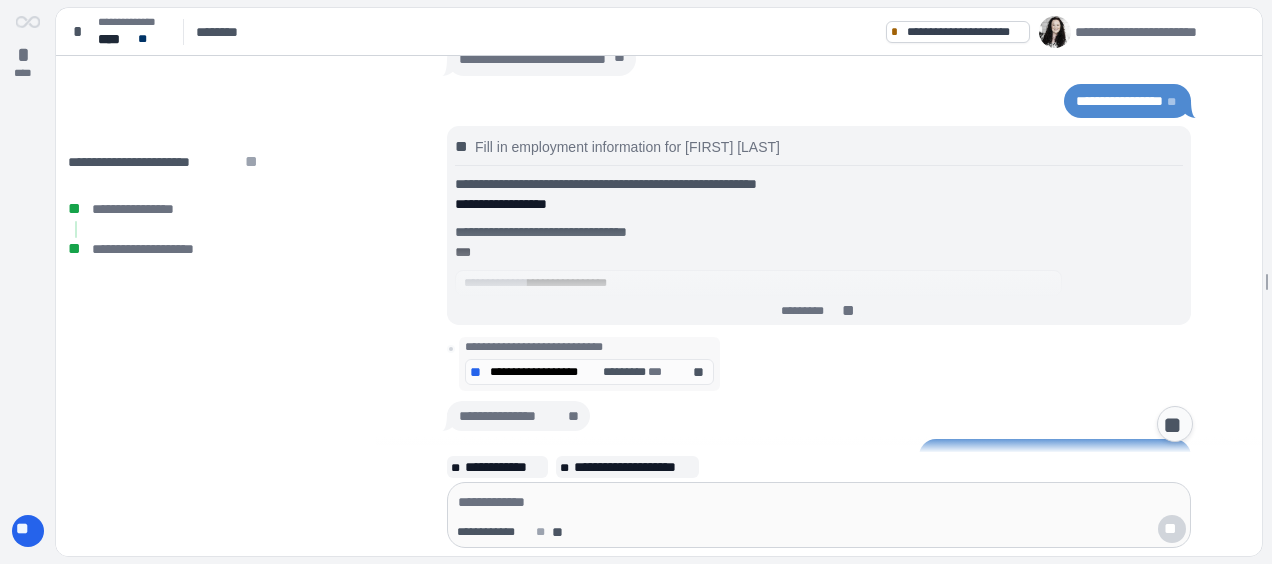 scroll, scrollTop: 2615, scrollLeft: 0, axis: vertical 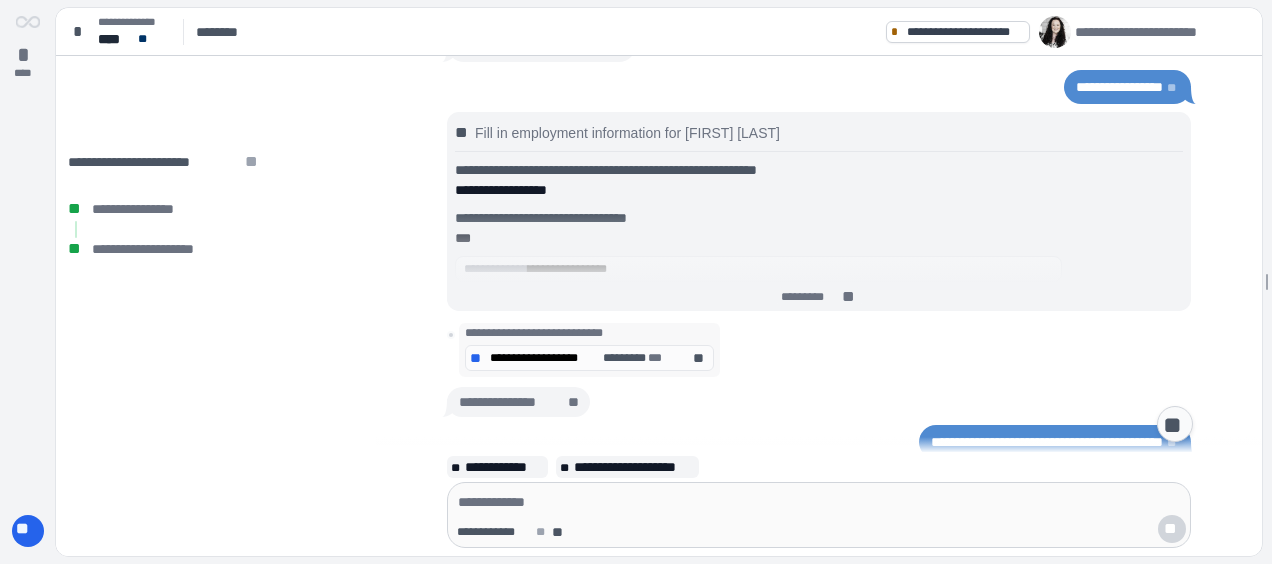 click on "**" at bounding box center [850, 297] 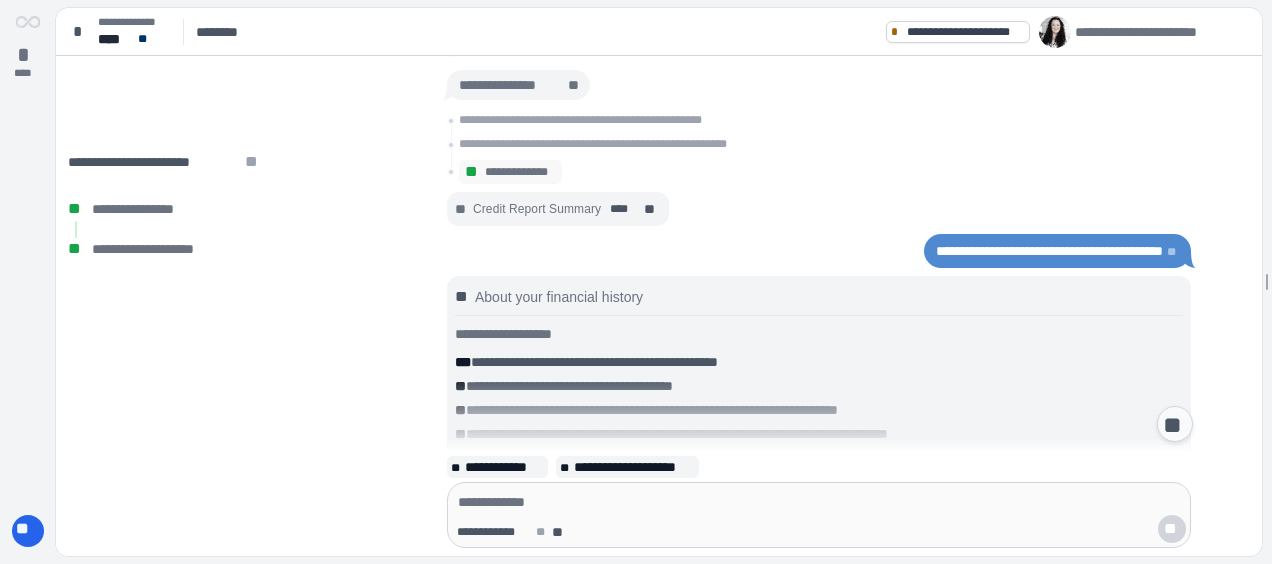 scroll, scrollTop: 2000, scrollLeft: 0, axis: vertical 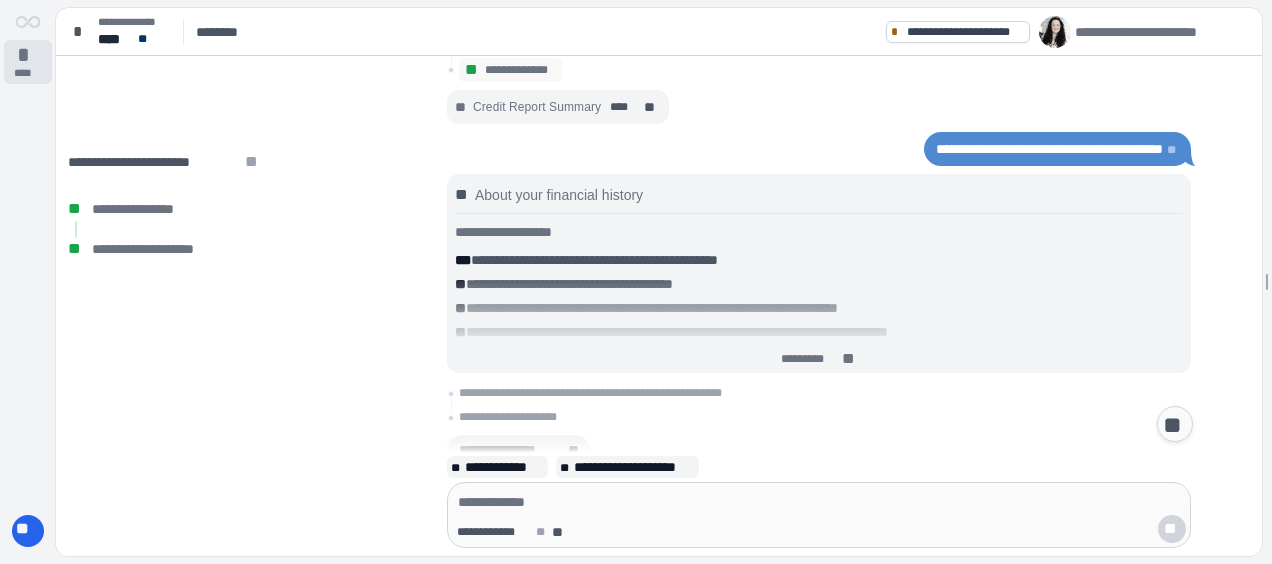 click on "* ****" at bounding box center (28, 62) 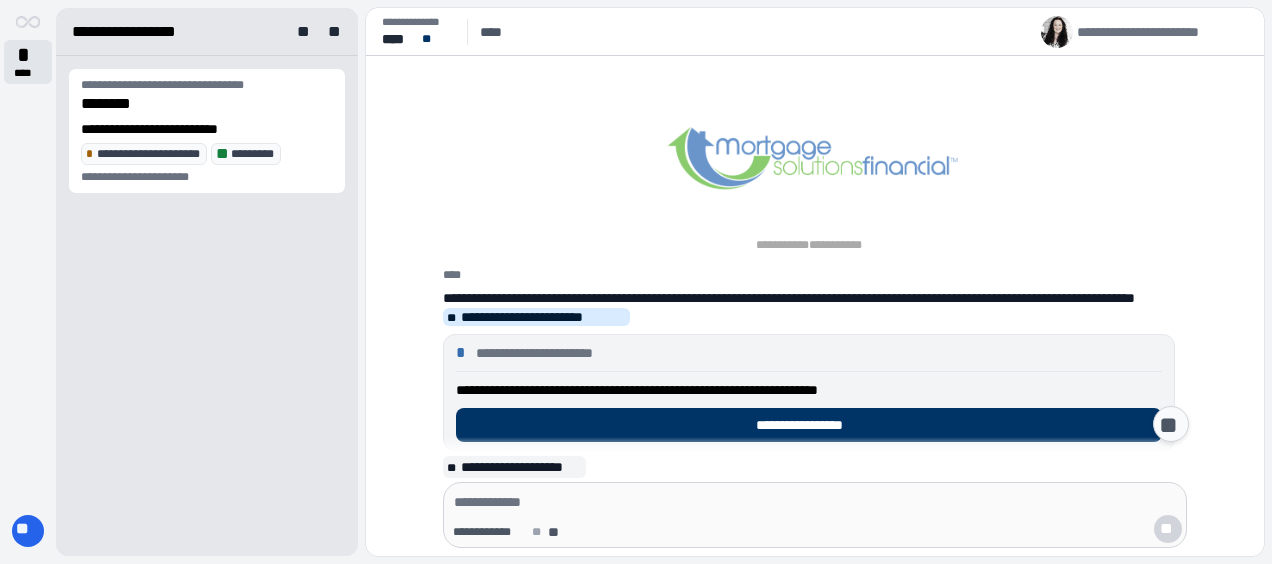 scroll, scrollTop: 562, scrollLeft: 0, axis: vertical 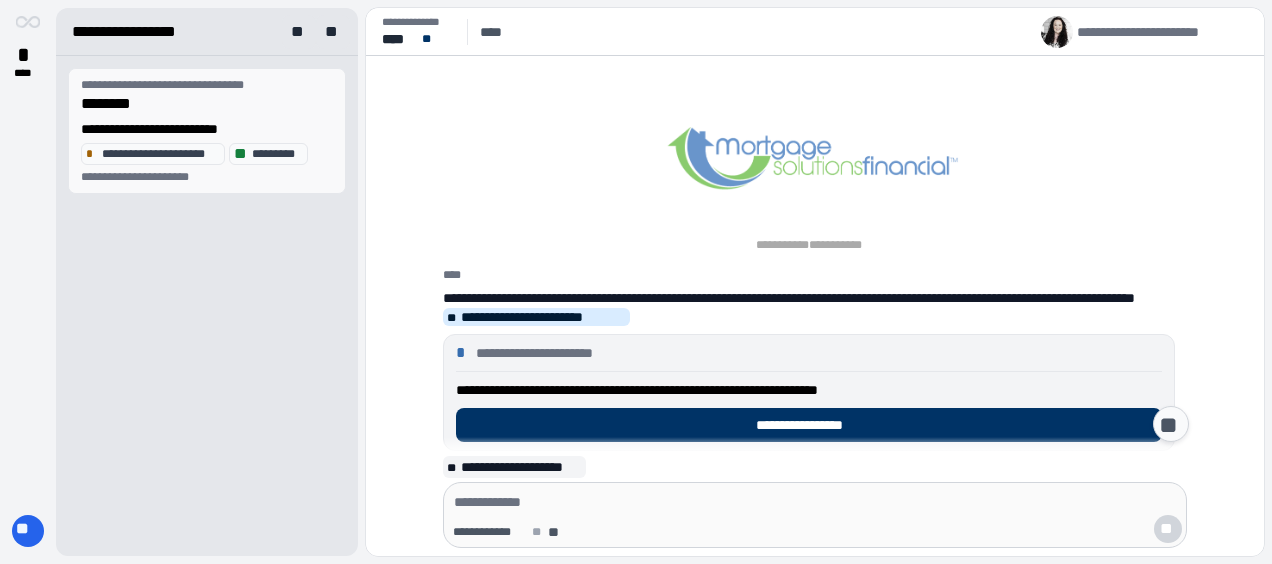 click on "**********" at bounding box center [207, 85] 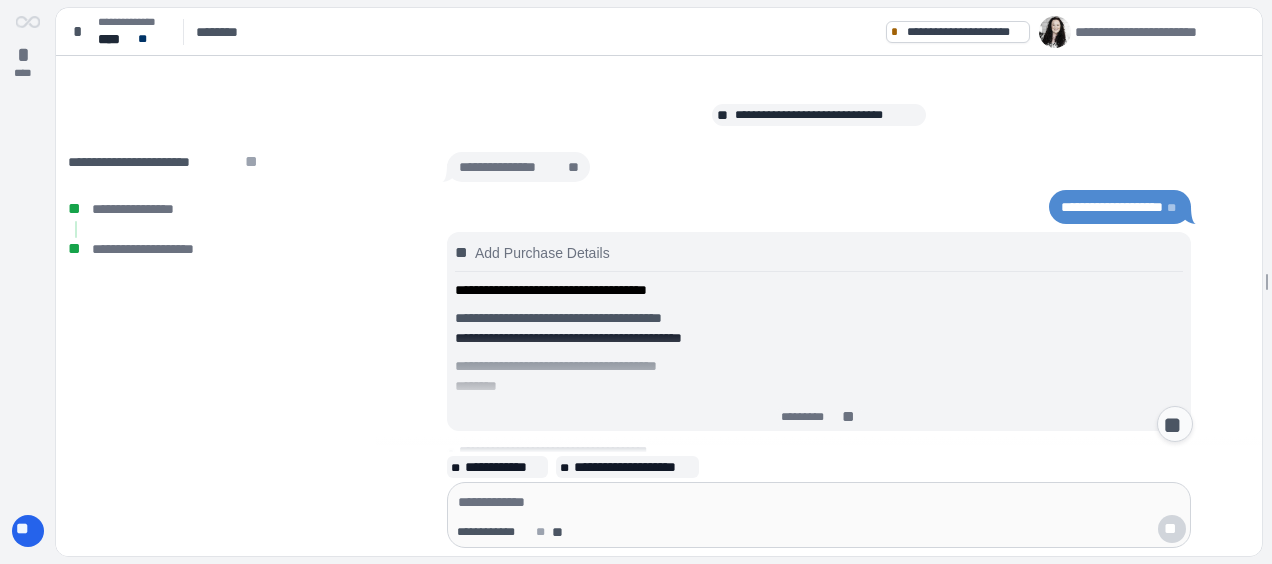 scroll, scrollTop: 4458, scrollLeft: 0, axis: vertical 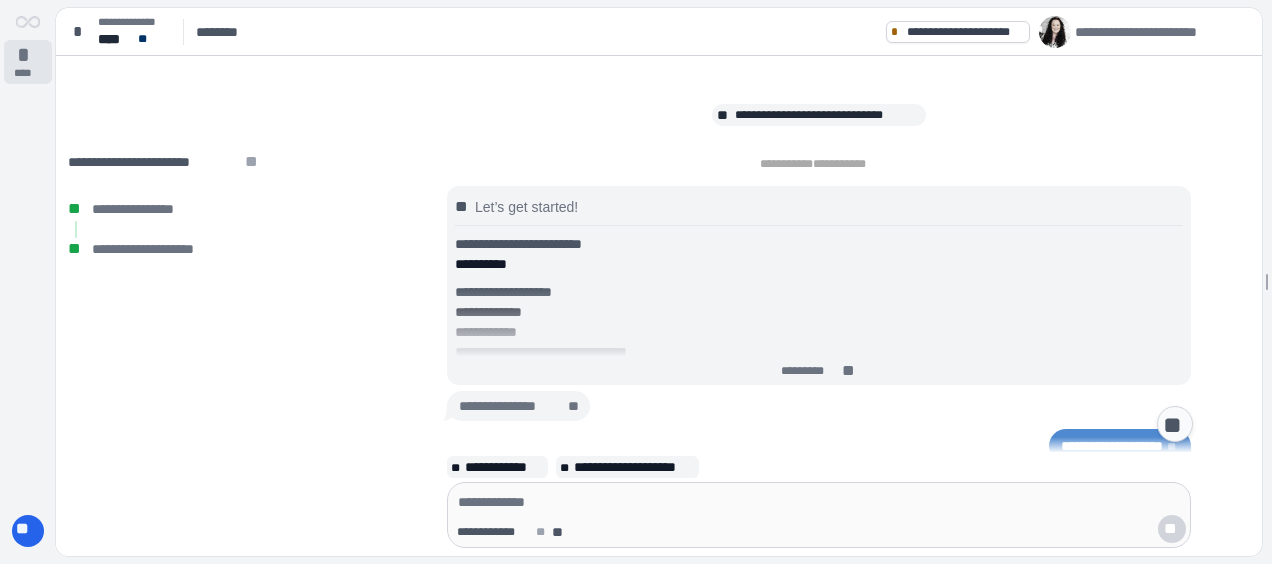 click on "* ****" at bounding box center [28, 62] 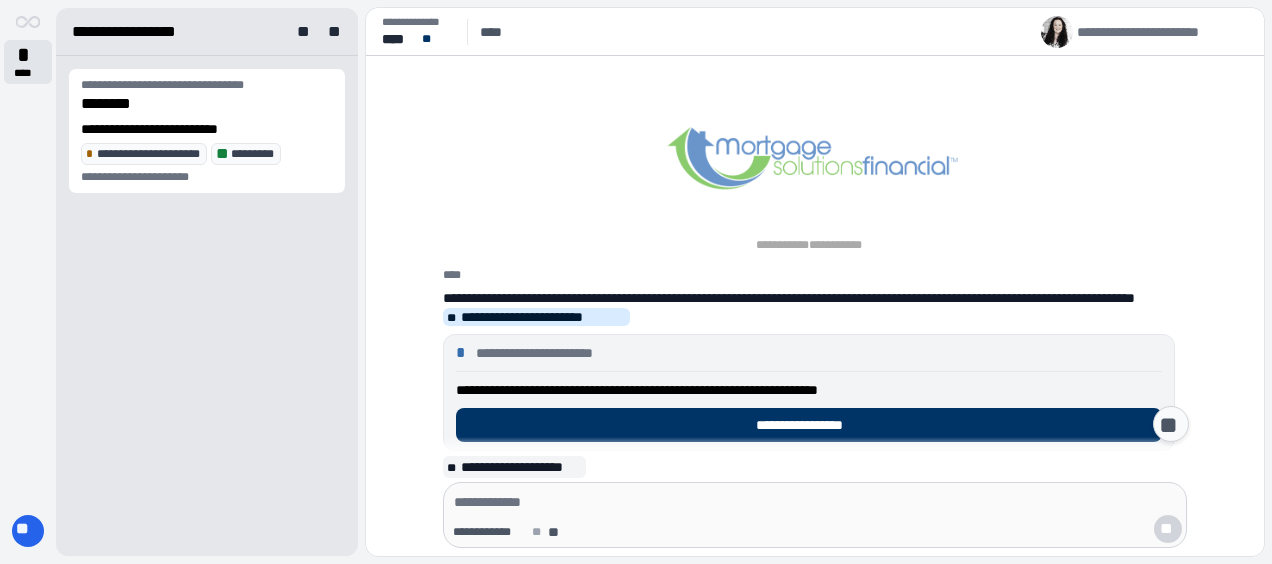 scroll, scrollTop: 562, scrollLeft: 0, axis: vertical 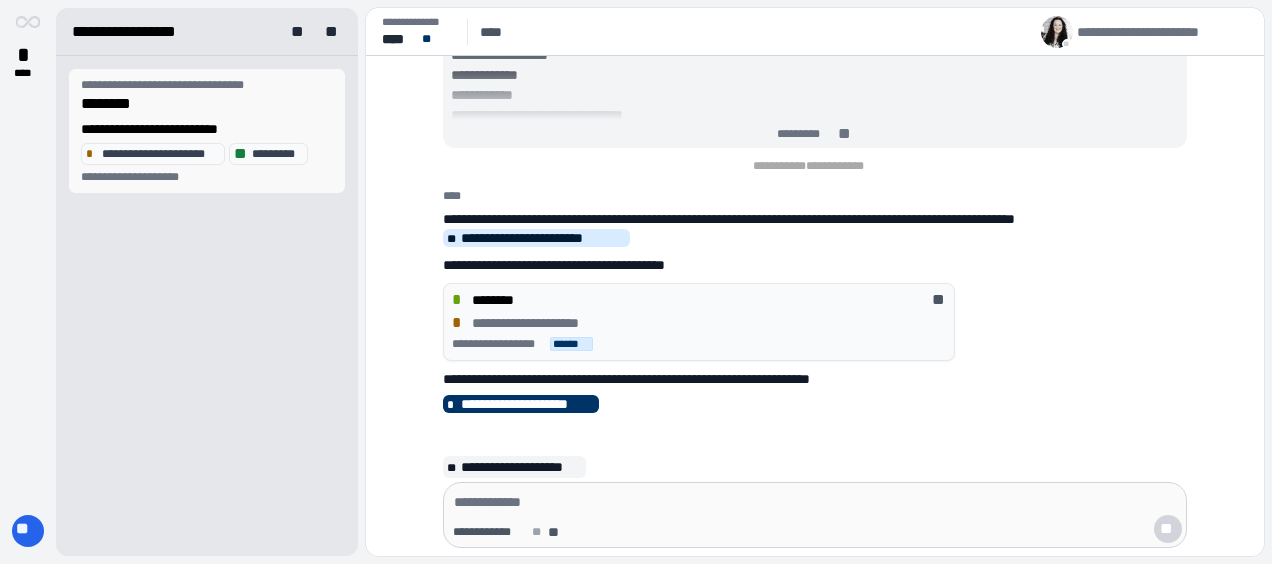 click on "**********" at bounding box center (207, 129) 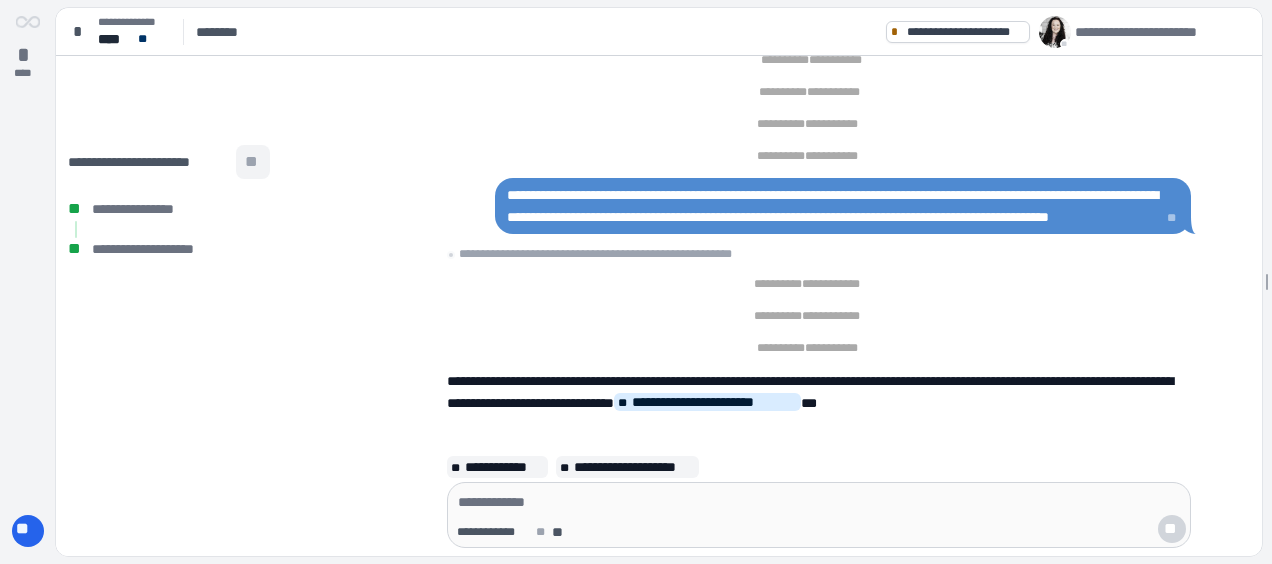 click on "**" at bounding box center [253, 162] 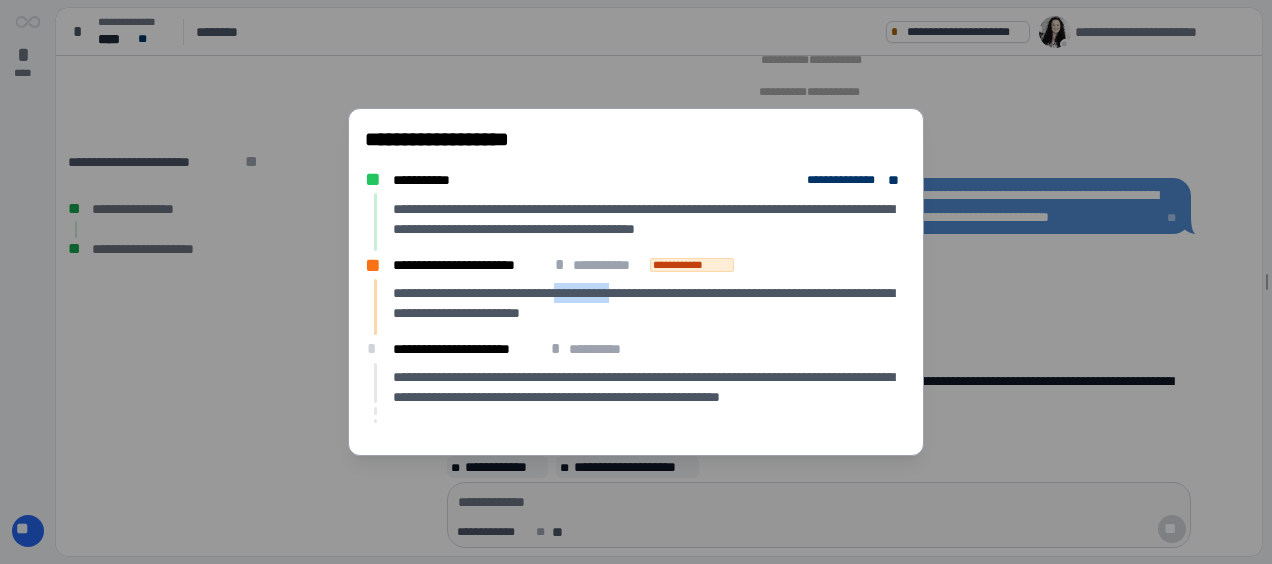 drag, startPoint x: 602, startPoint y: 298, endPoint x: 669, endPoint y: 296, distance: 67.02985 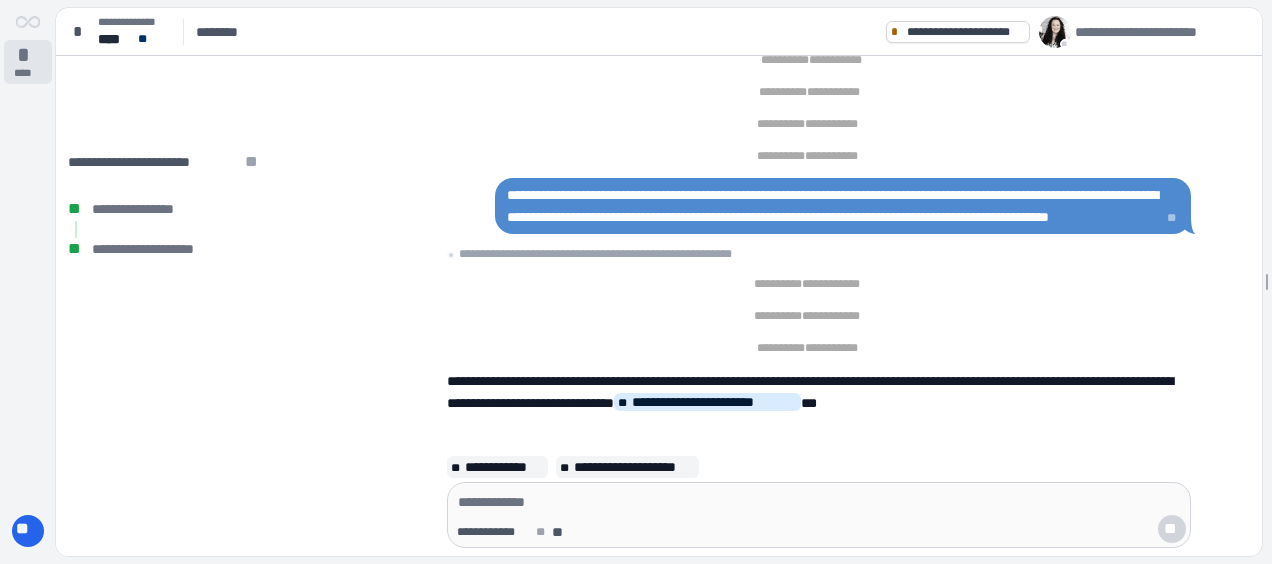 click on "****" at bounding box center [28, 73] 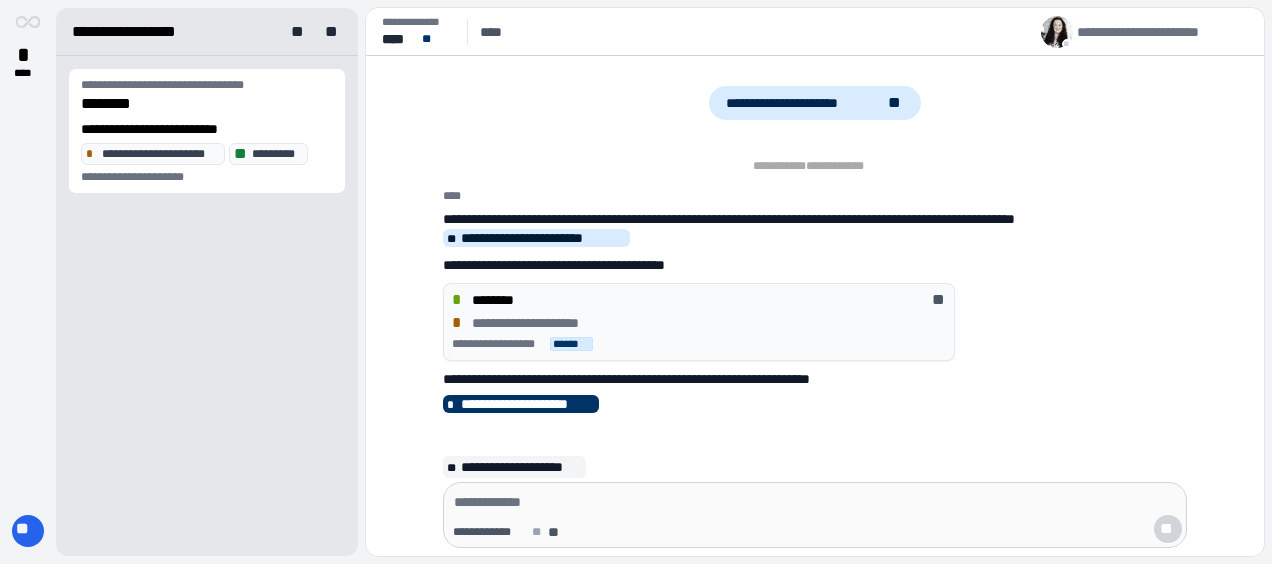 click on "**********" at bounding box center [554, 265] 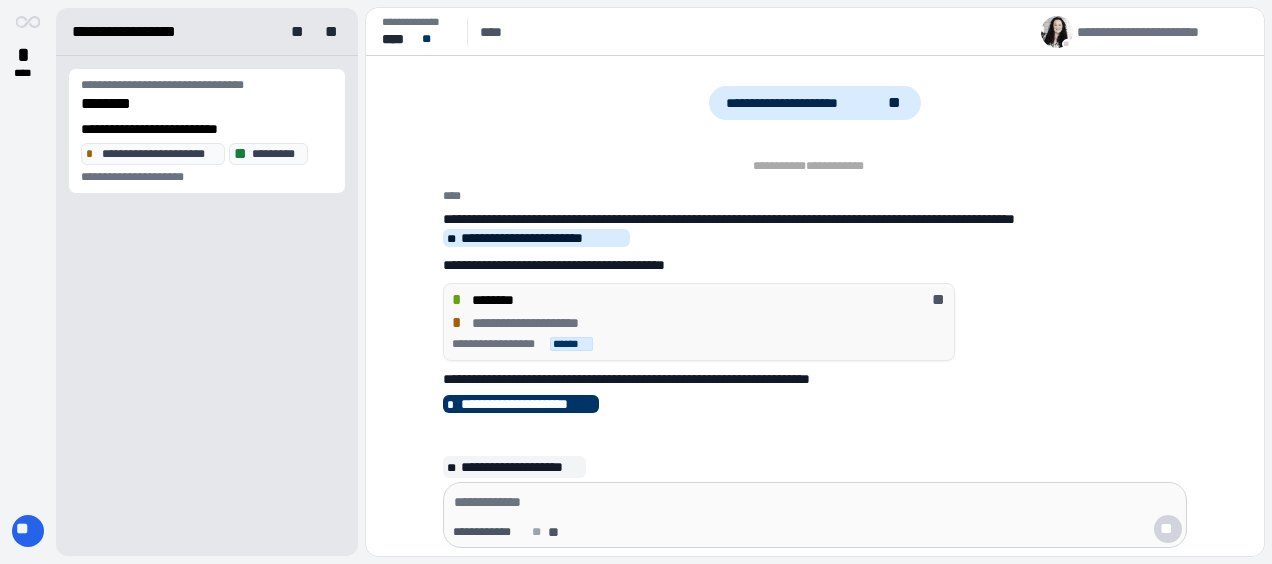click on "**********" at bounding box center (699, 322) 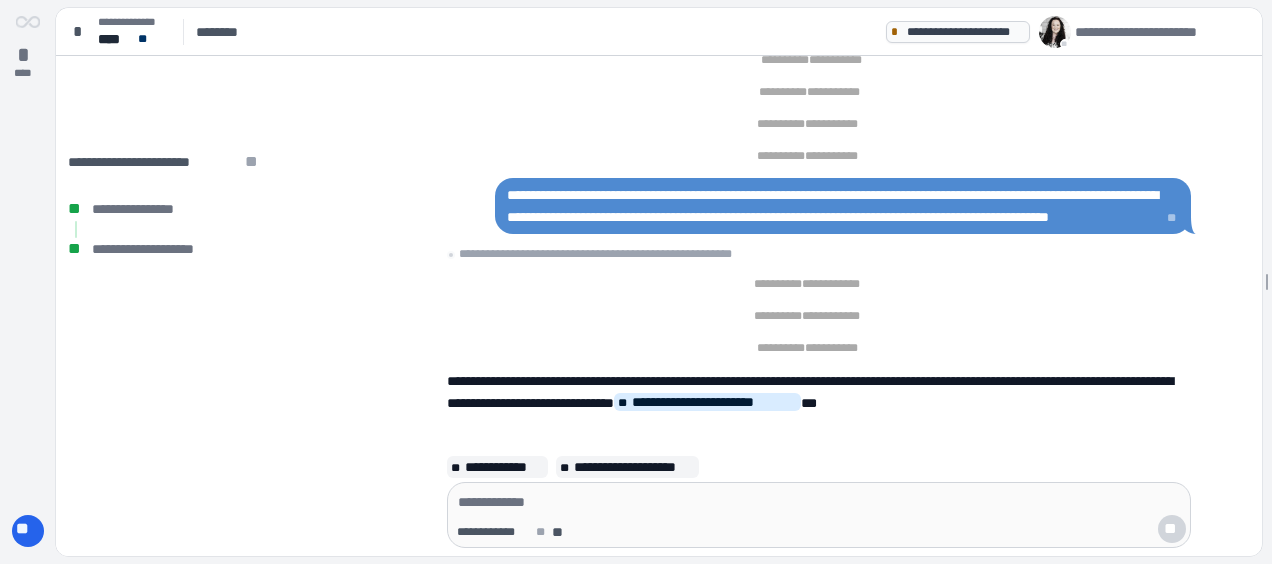 click on "**********" at bounding box center (965, 32) 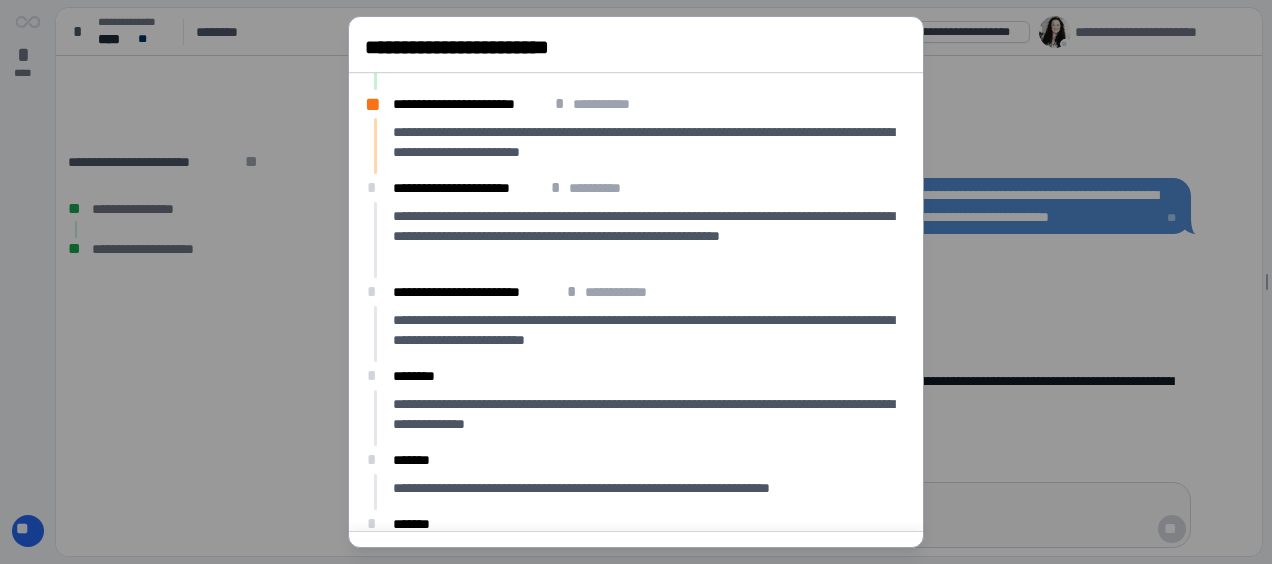 scroll, scrollTop: 68, scrollLeft: 0, axis: vertical 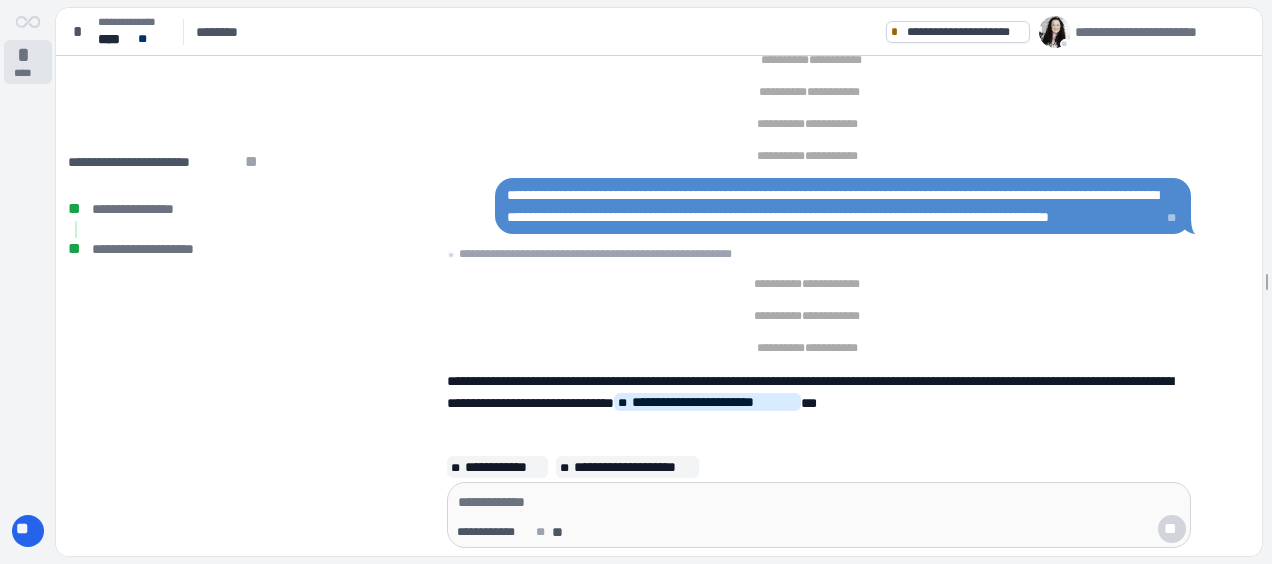 click on "****" at bounding box center (28, 73) 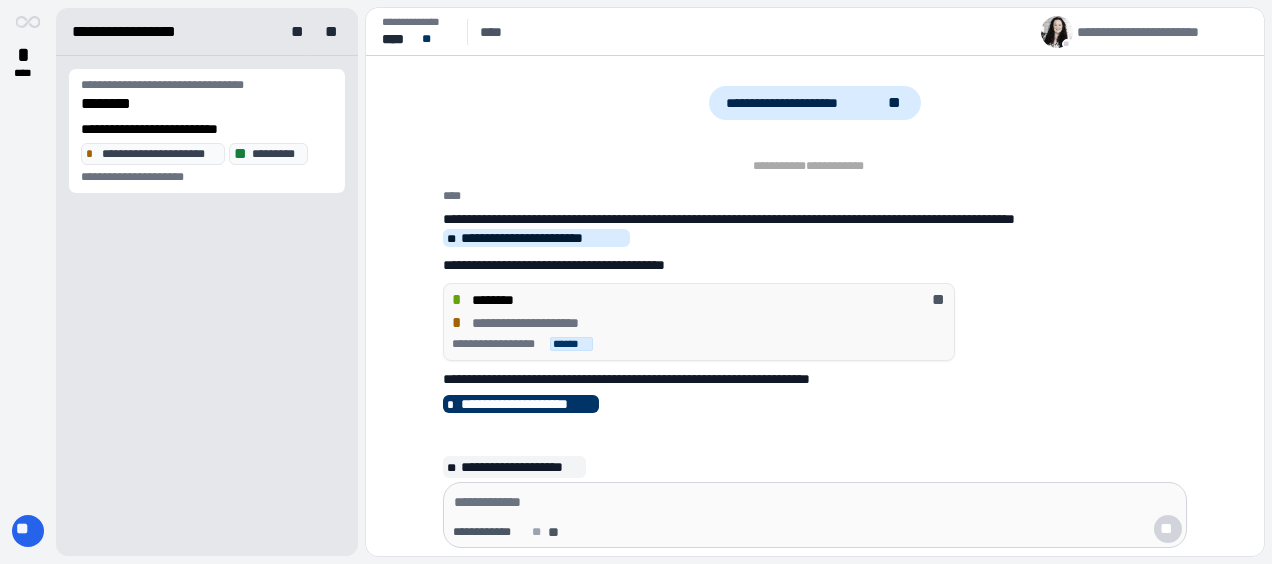 click on "******* ********* ******" at bounding box center (699, 344) 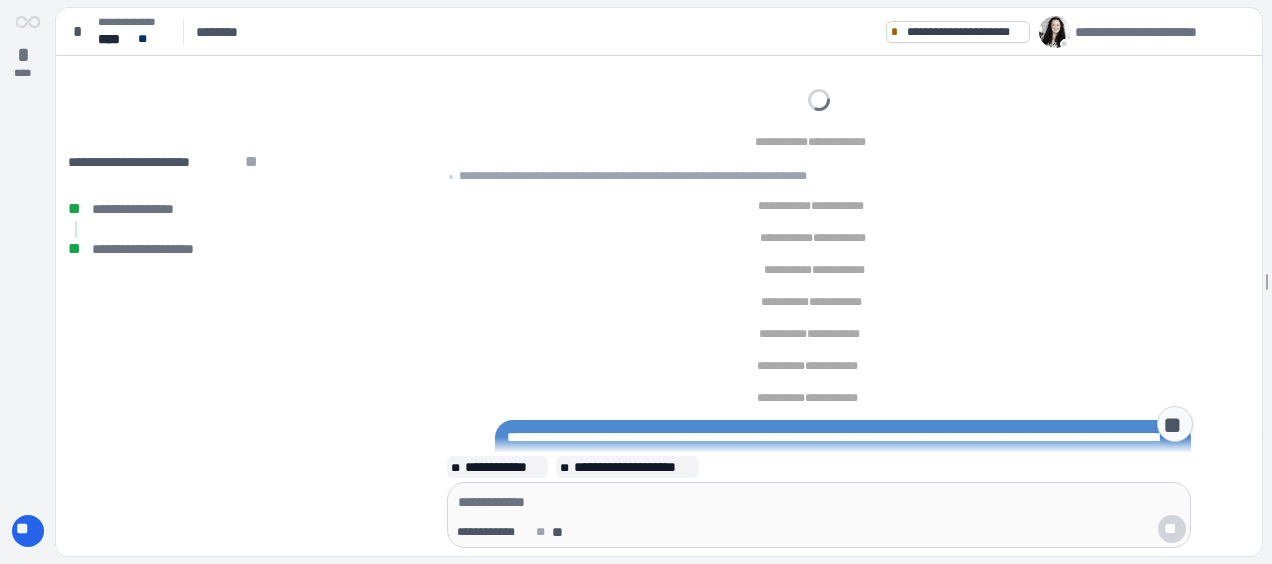 scroll, scrollTop: 269, scrollLeft: 0, axis: vertical 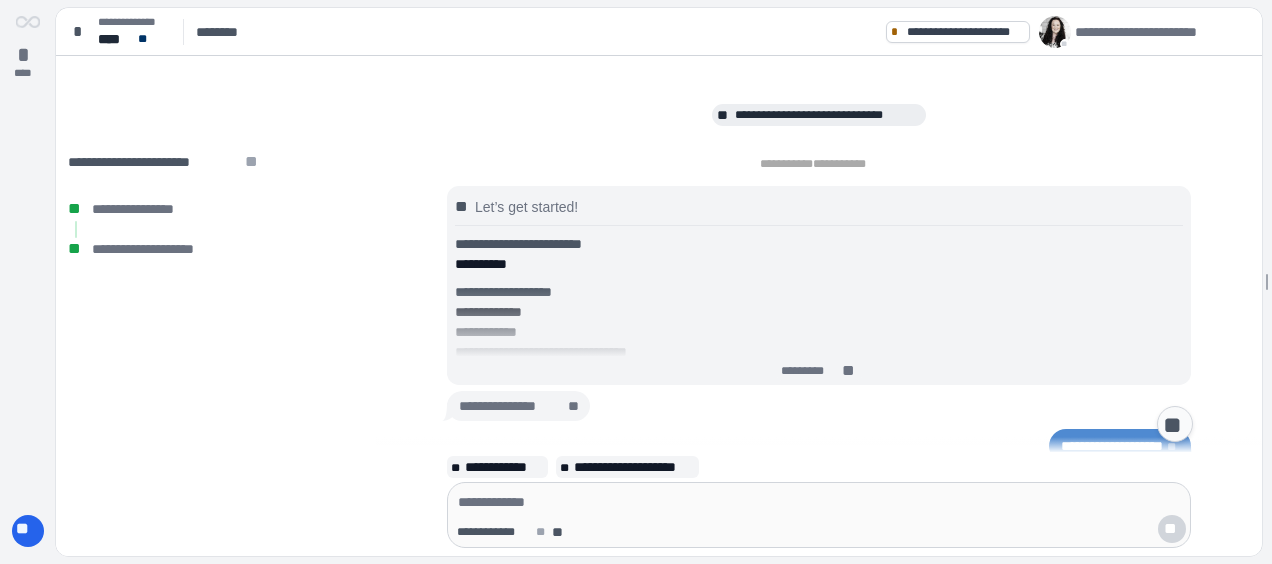 click on "**********" at bounding box center [827, 115] 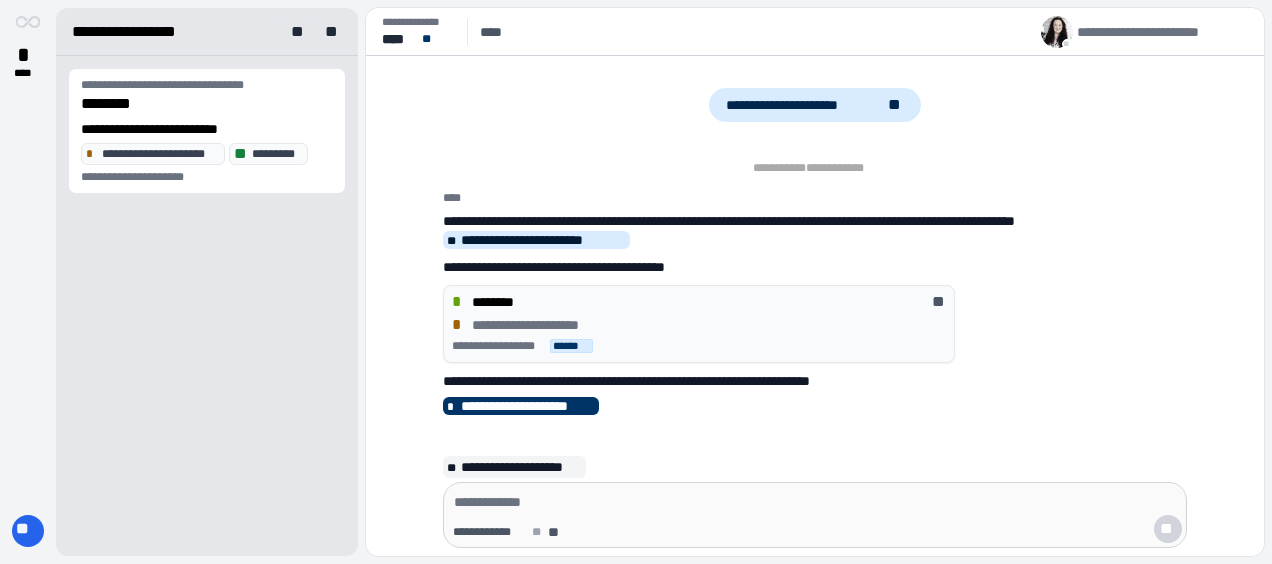 scroll, scrollTop: 149, scrollLeft: 0, axis: vertical 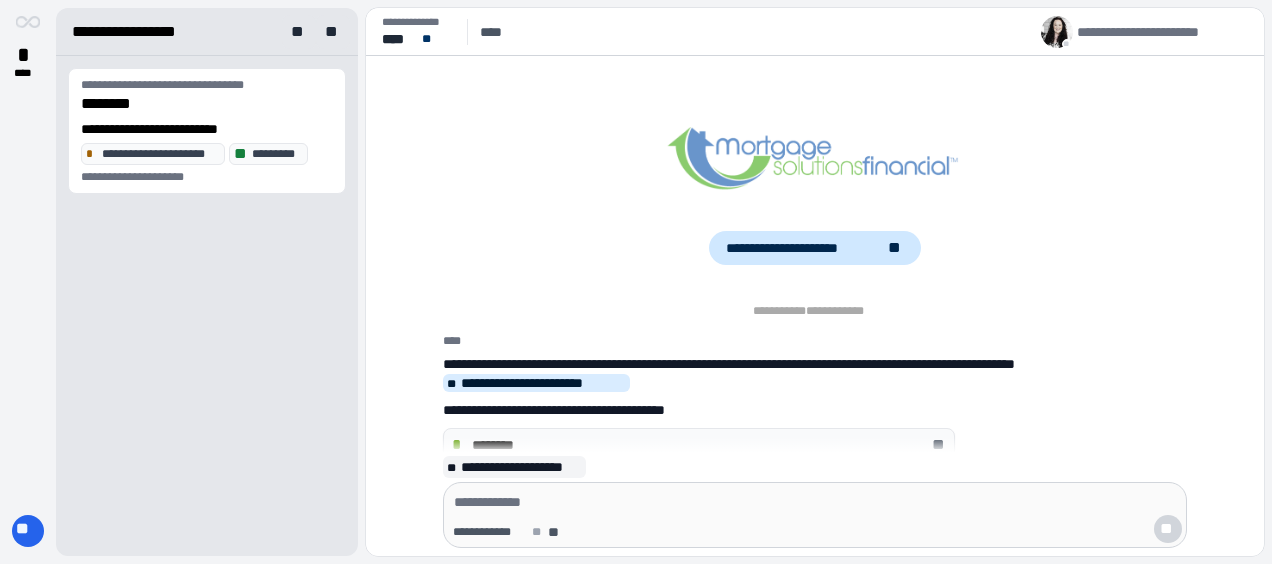 click on "**********" at bounding box center [815, 192] 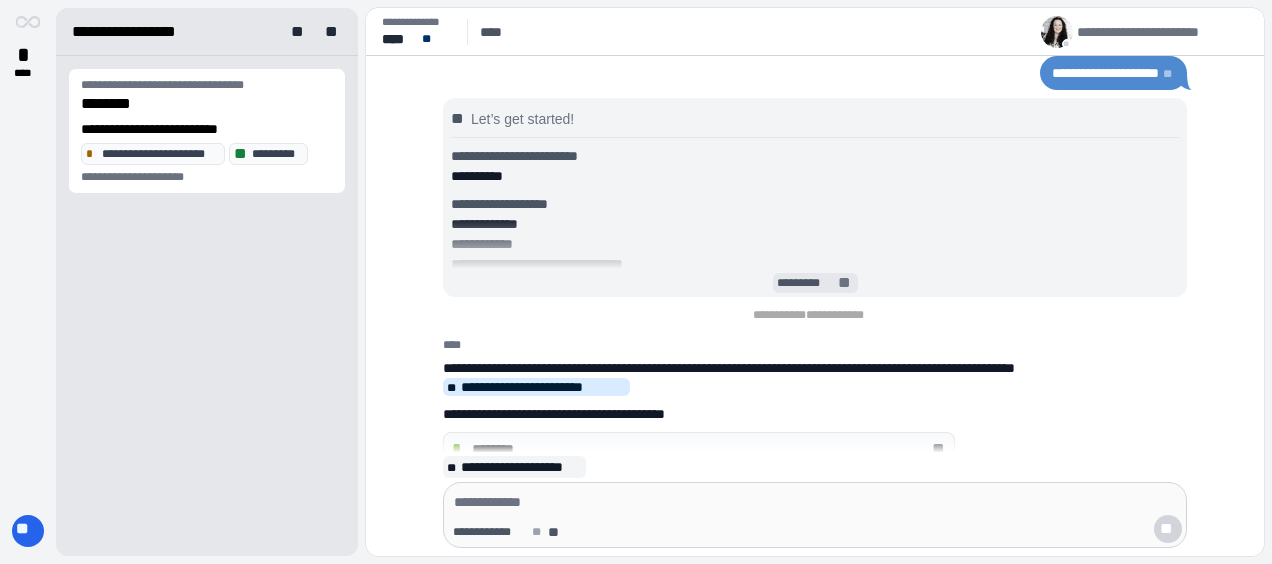 click on "*********" at bounding box center [806, 283] 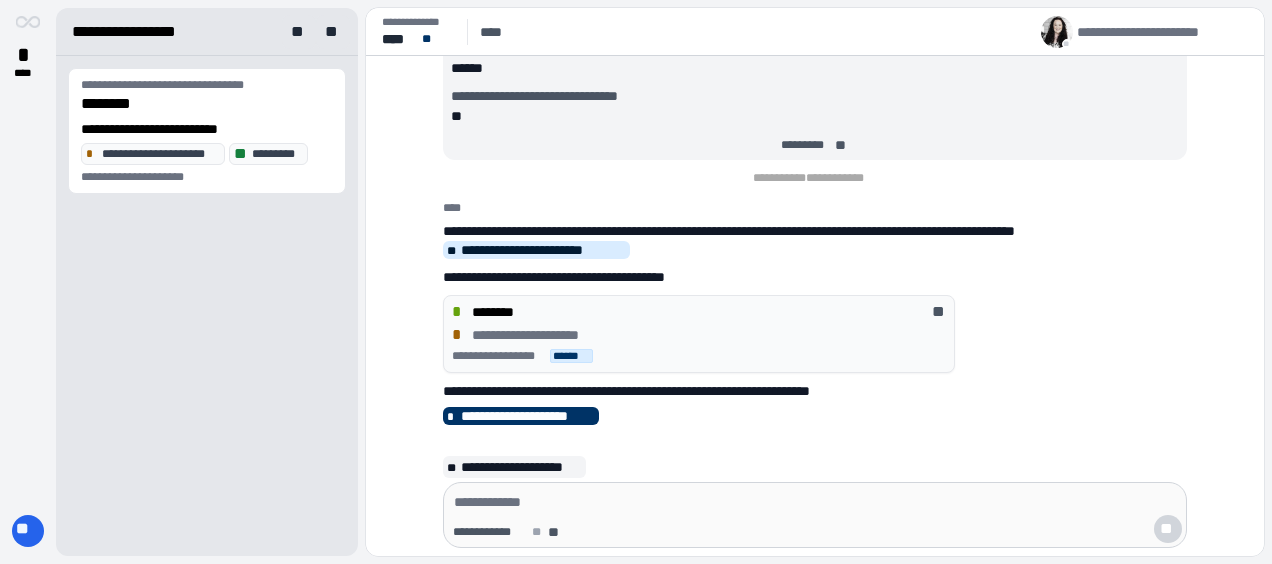 scroll, scrollTop: 0, scrollLeft: 0, axis: both 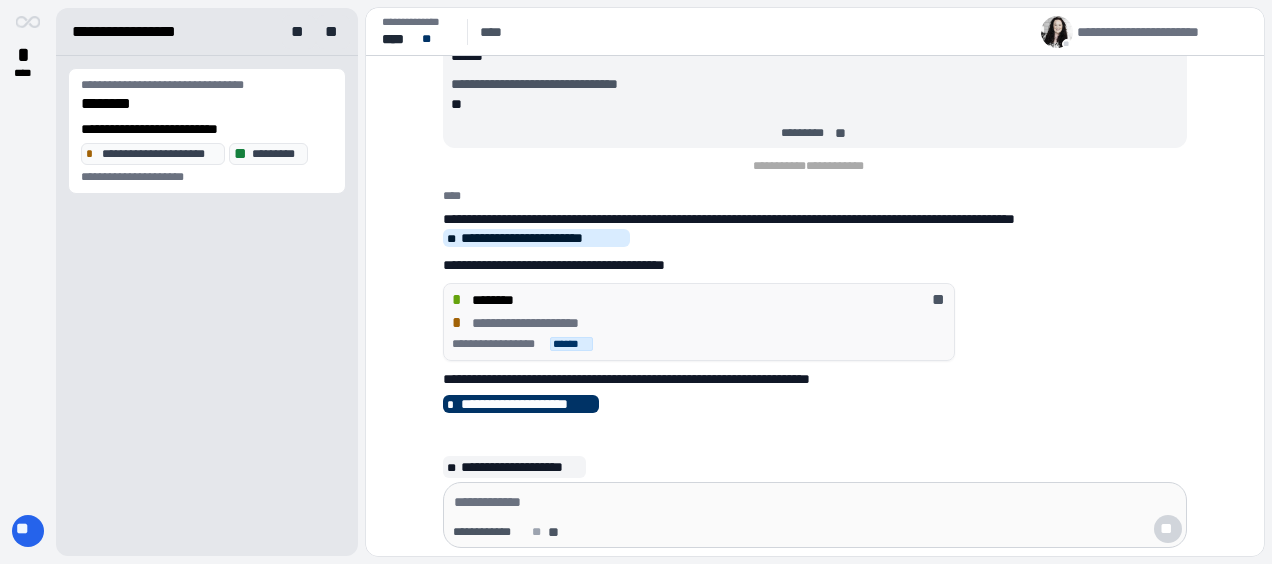 click on "******* ********* ******" at bounding box center [699, 344] 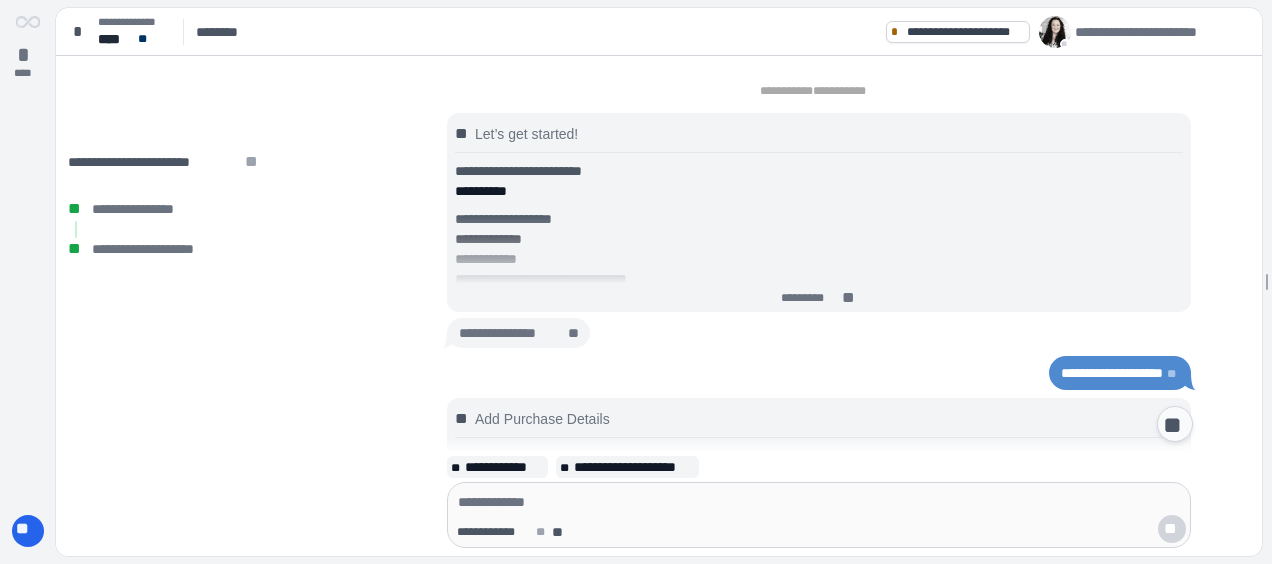 scroll, scrollTop: 4371, scrollLeft: 0, axis: vertical 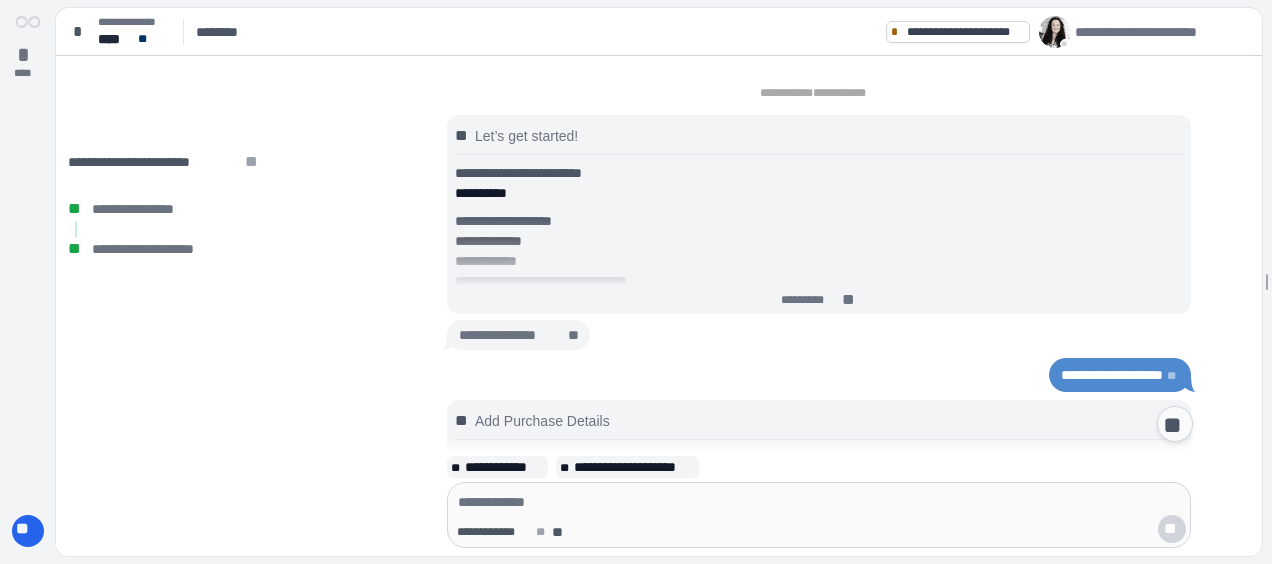 click on "*********" at bounding box center (810, 300) 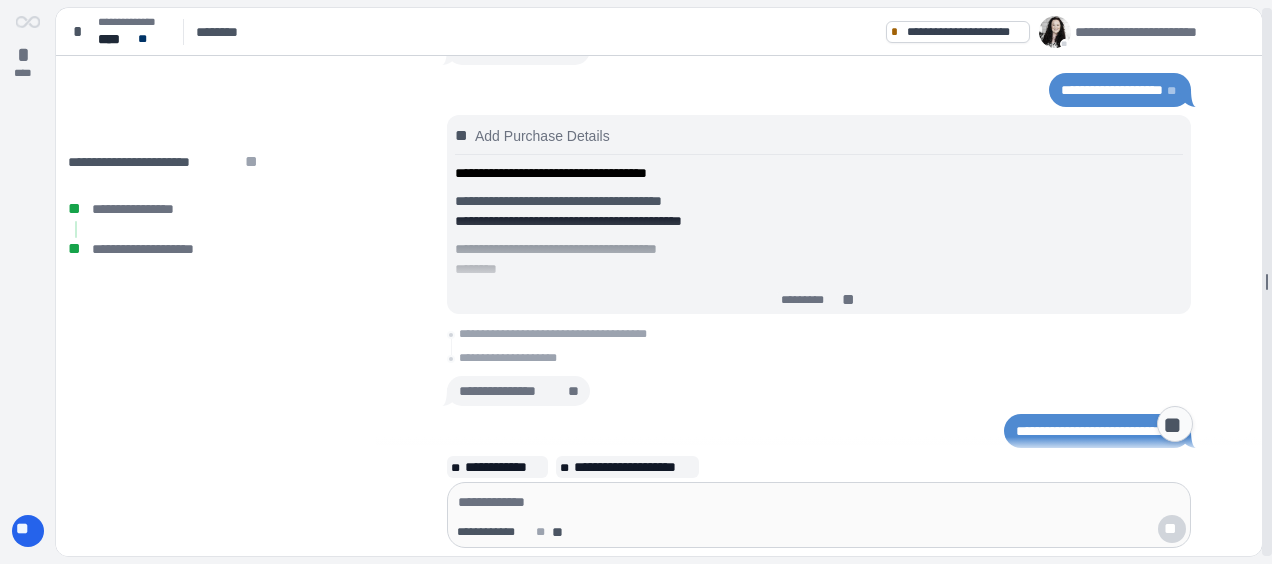 scroll, scrollTop: 4092, scrollLeft: 0, axis: vertical 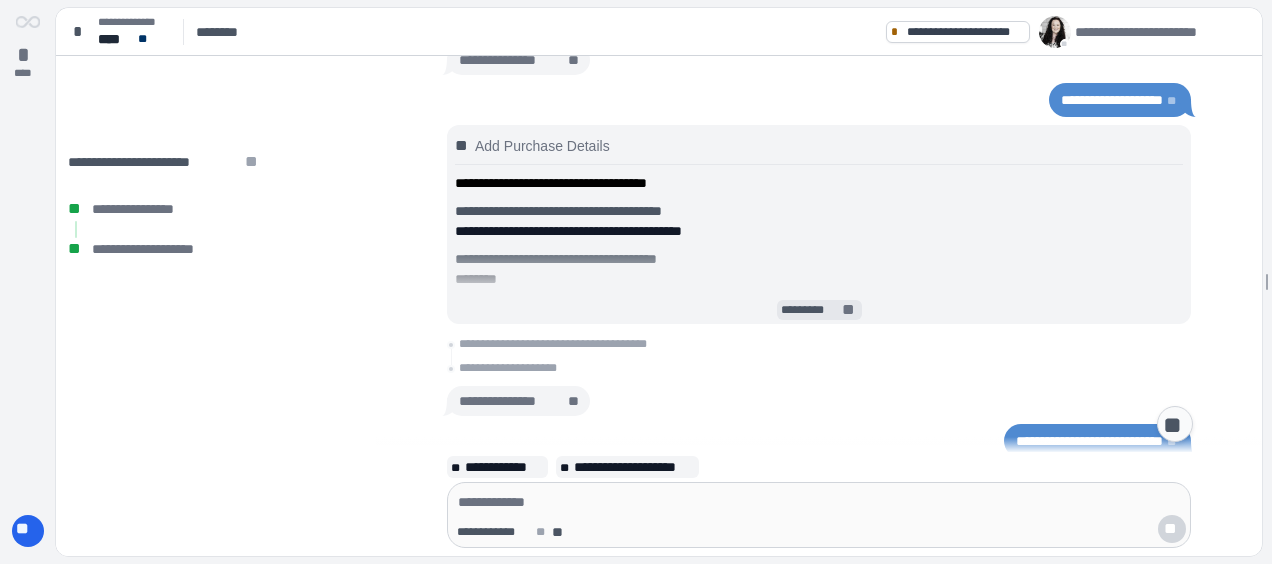 click on "*********" at bounding box center (810, 310) 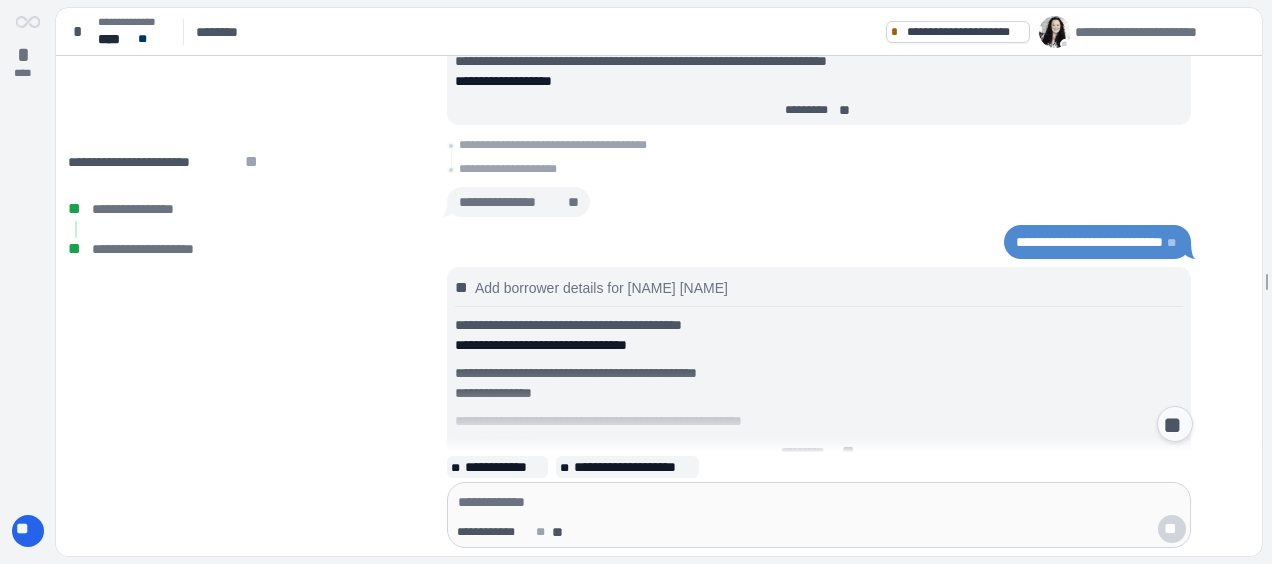 scroll, scrollTop: 3879, scrollLeft: 0, axis: vertical 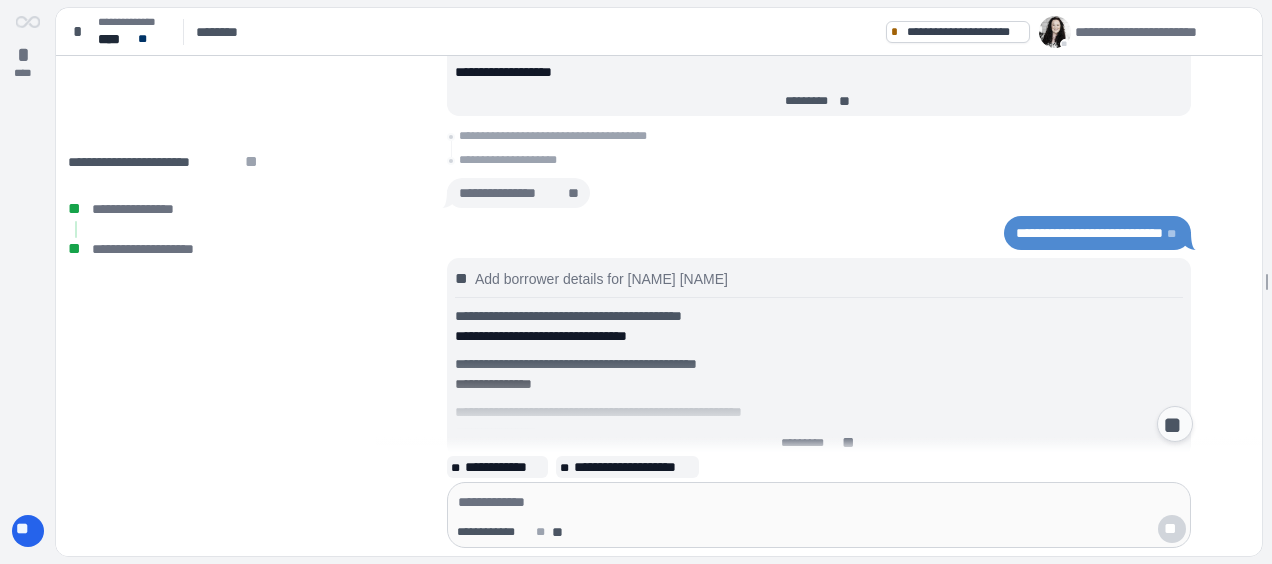 click on "**********" at bounding box center (518, 193) 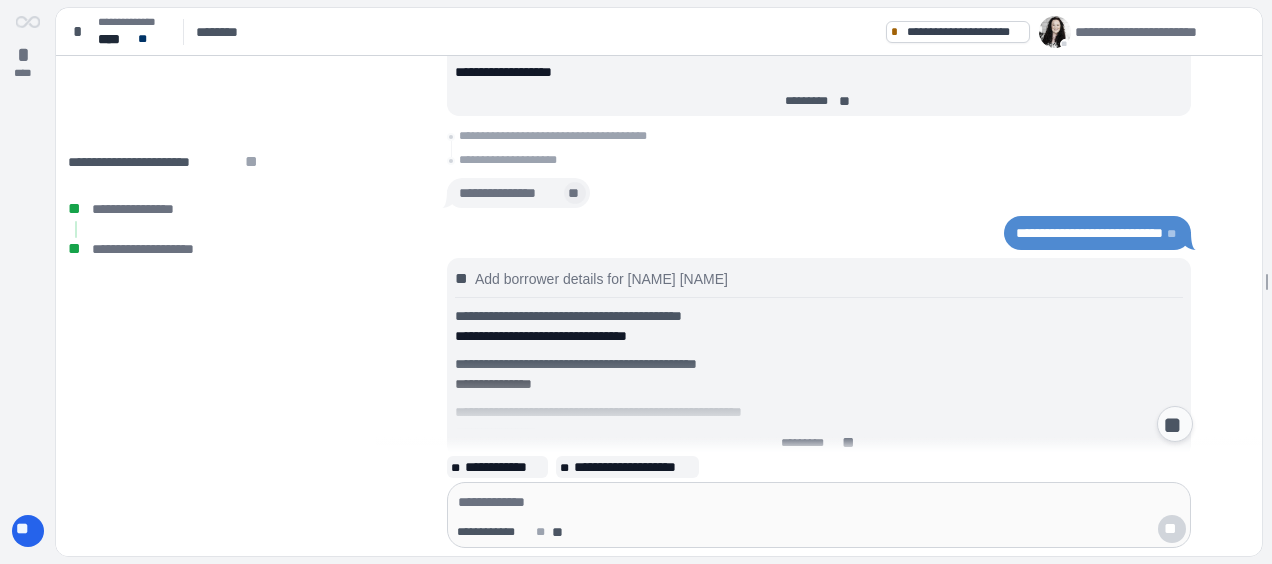click on "**" at bounding box center (575, 193) 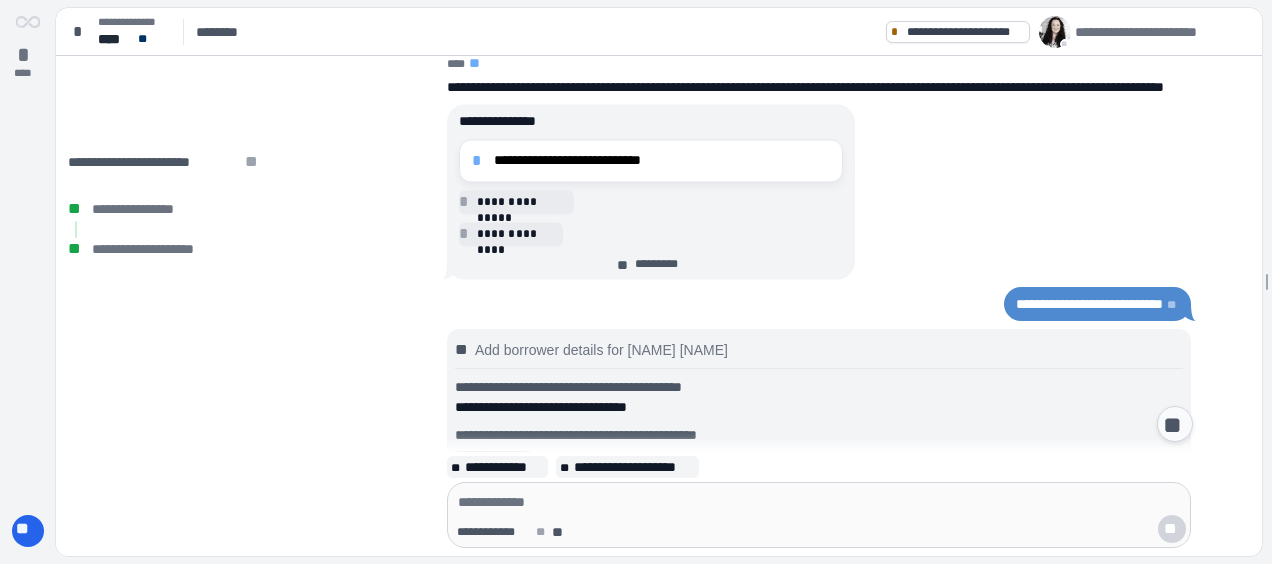 scroll, scrollTop: 3957, scrollLeft: 0, axis: vertical 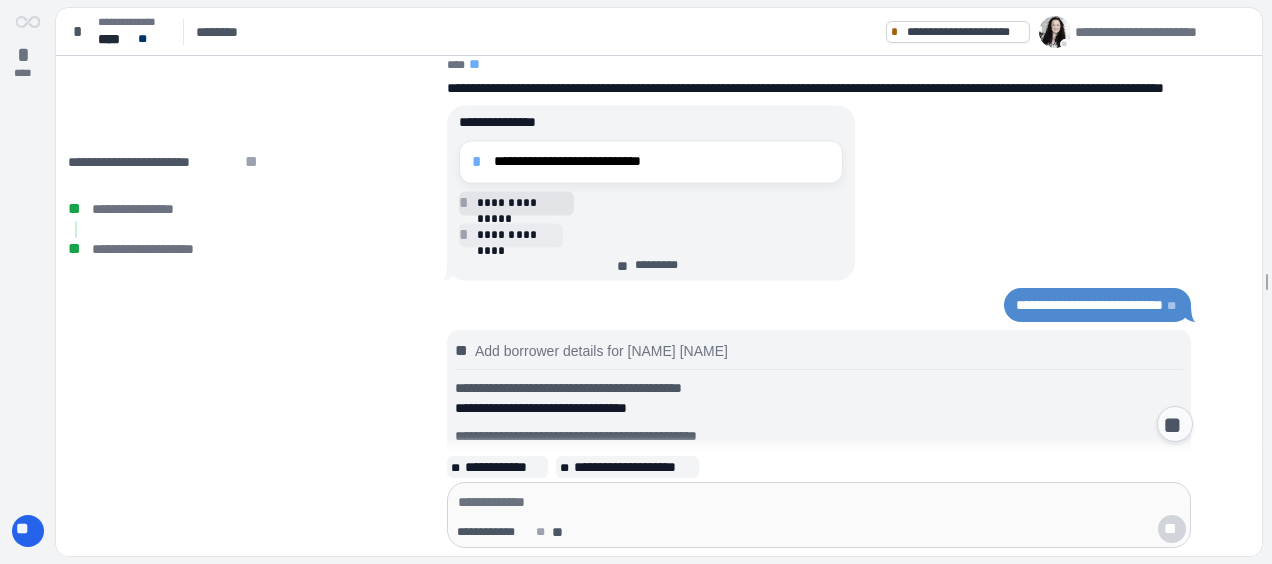 click on "**********" at bounding box center (522, 203) 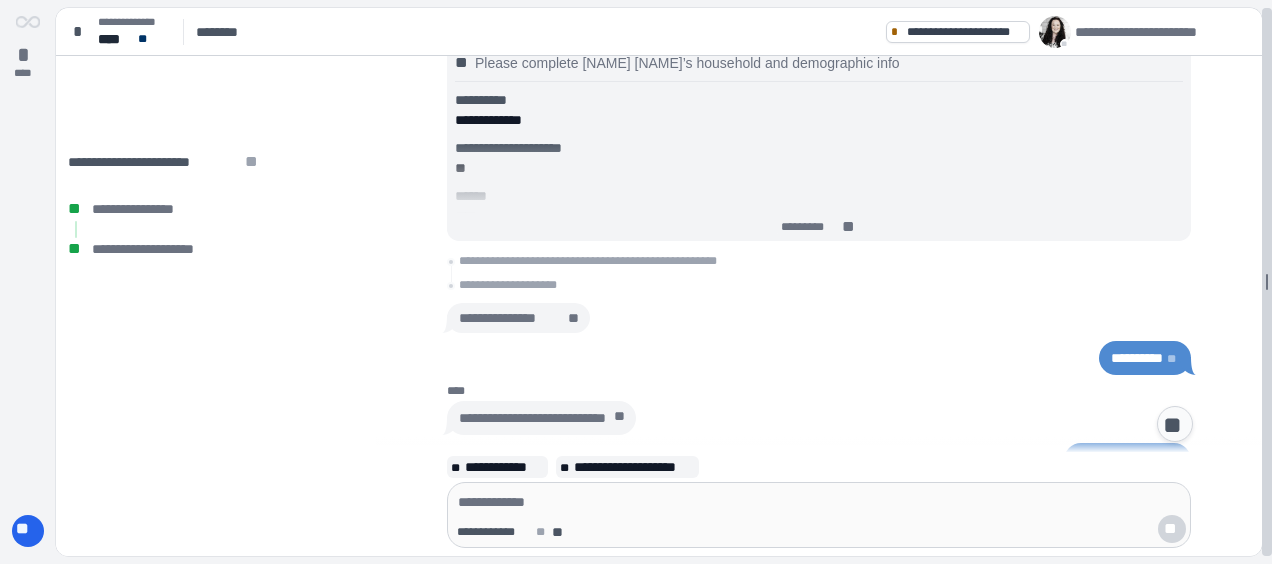 scroll, scrollTop: 2998, scrollLeft: 0, axis: vertical 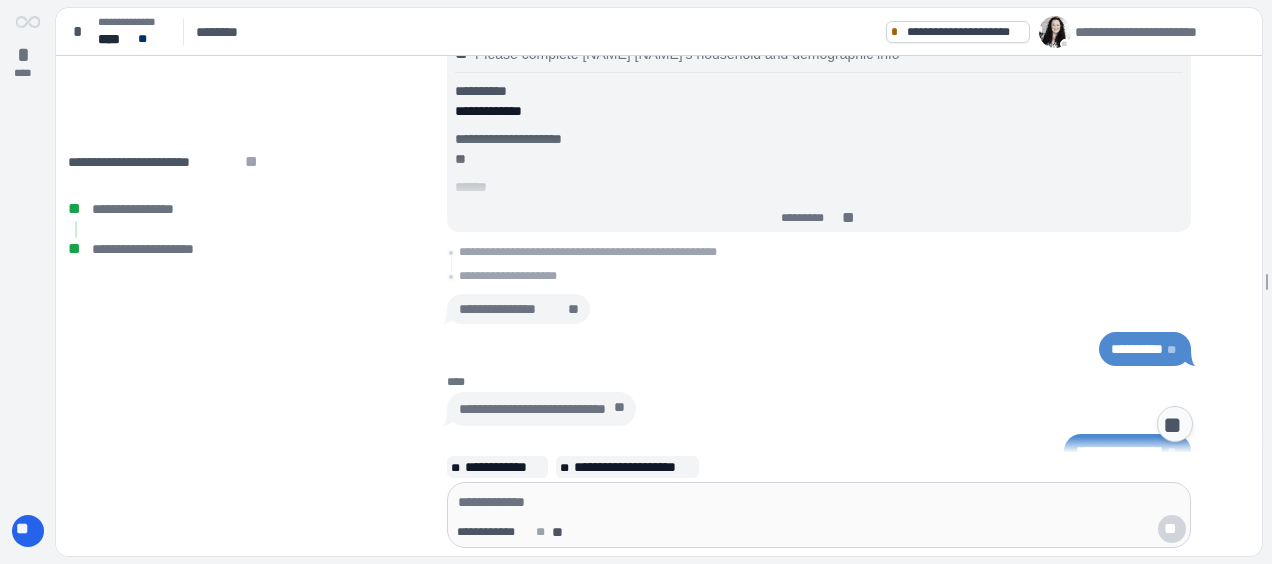 click on "**********" at bounding box center (518, 309) 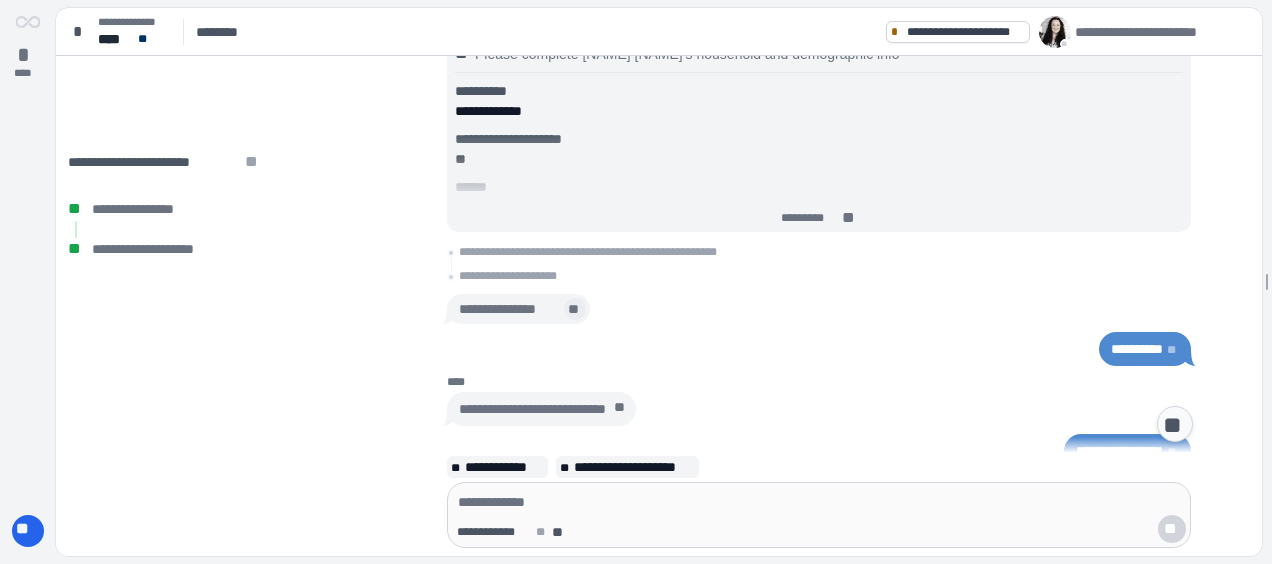 click on "**" at bounding box center [575, 309] 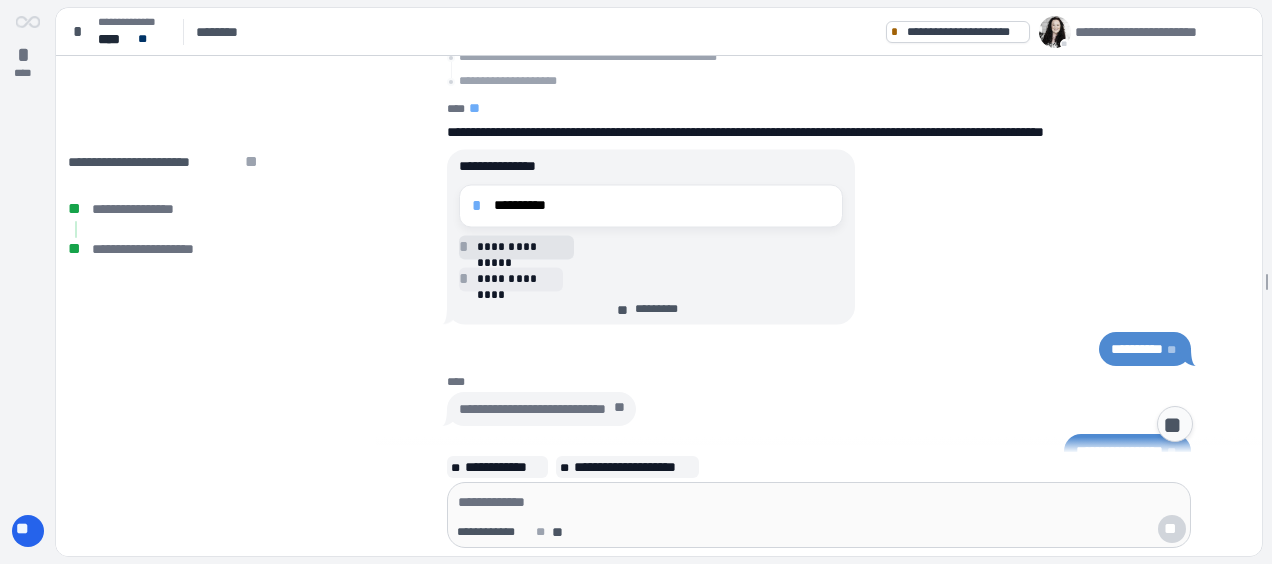 click on "**********" at bounding box center (522, 247) 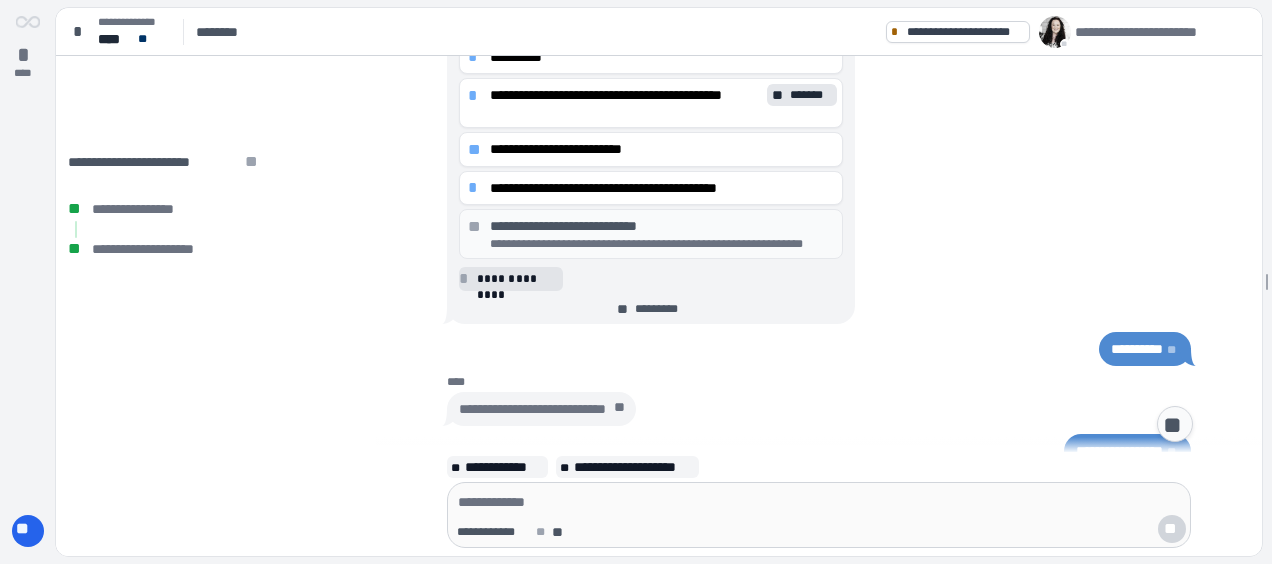 click on "**********" at bounding box center (517, 279) 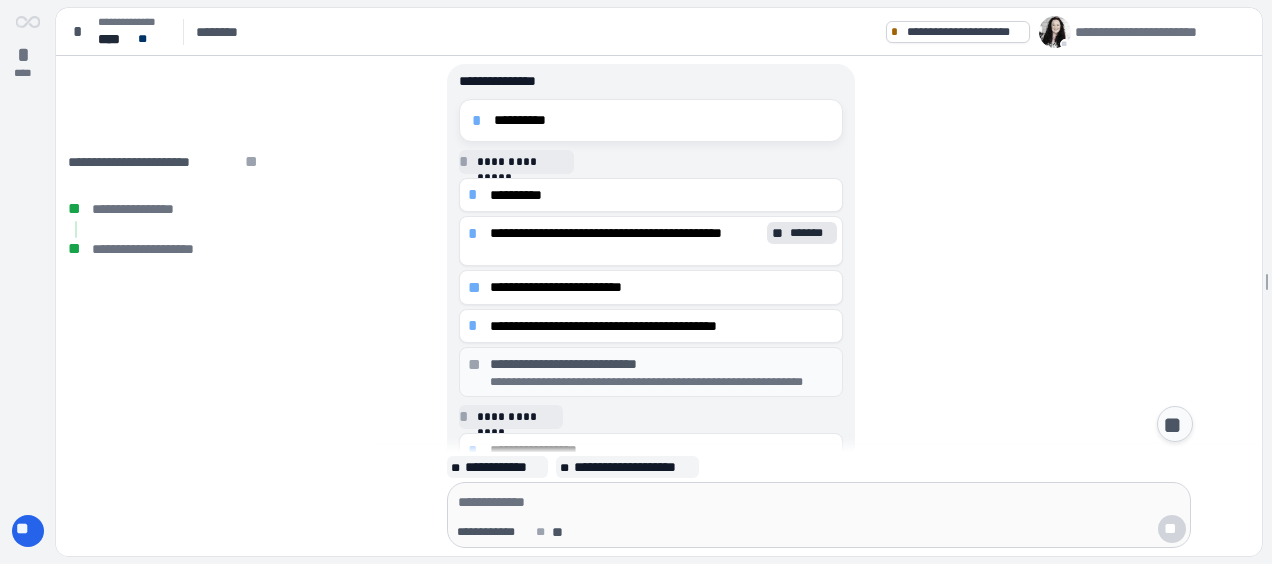 scroll, scrollTop: 3220, scrollLeft: 0, axis: vertical 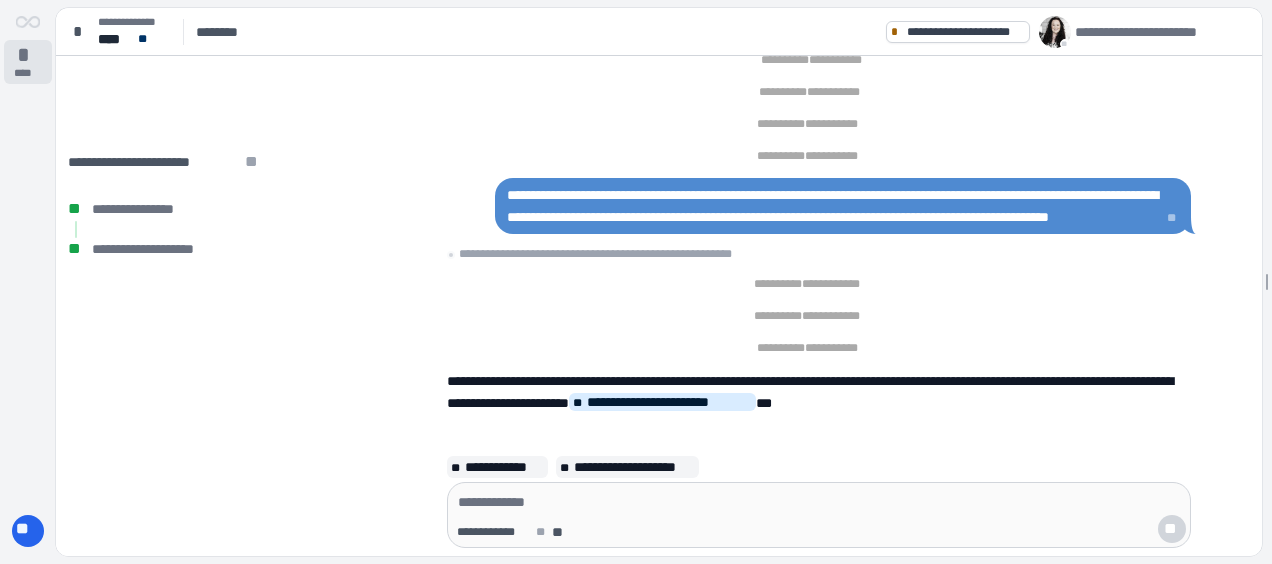 click on "*" at bounding box center [28, 55] 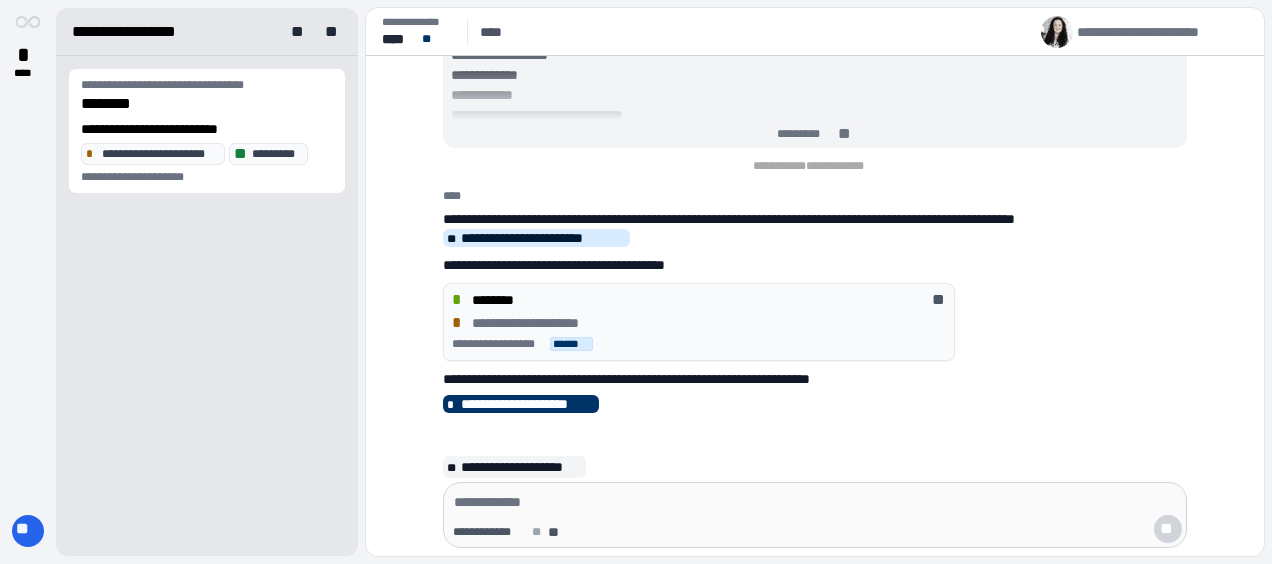 scroll, scrollTop: 0, scrollLeft: 0, axis: both 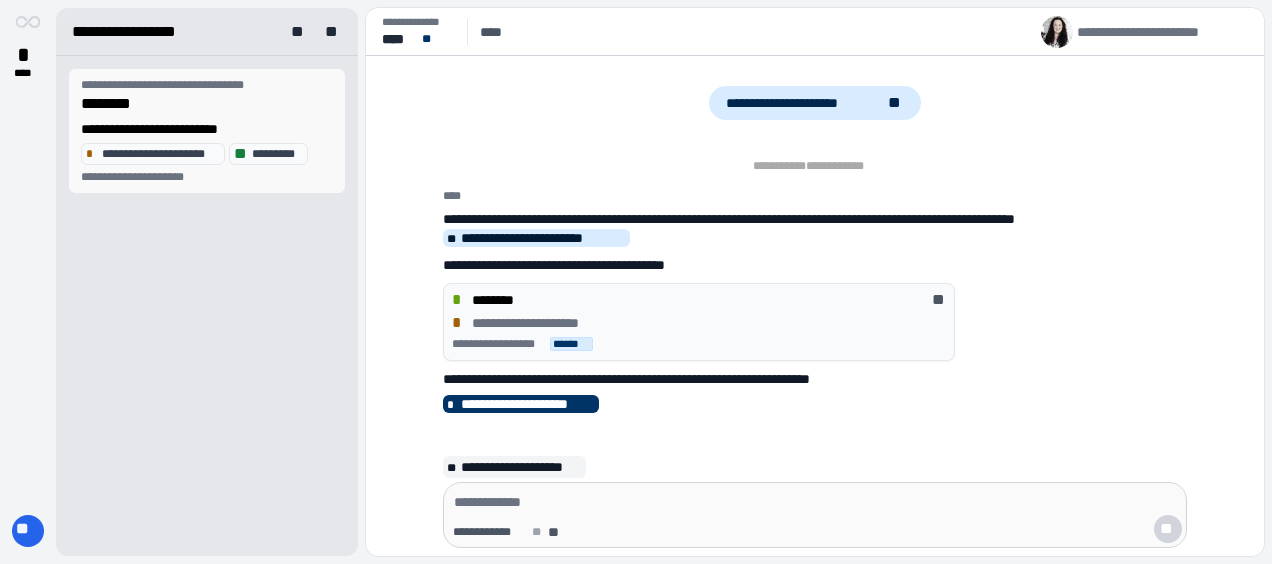 click on "********" at bounding box center (207, 104) 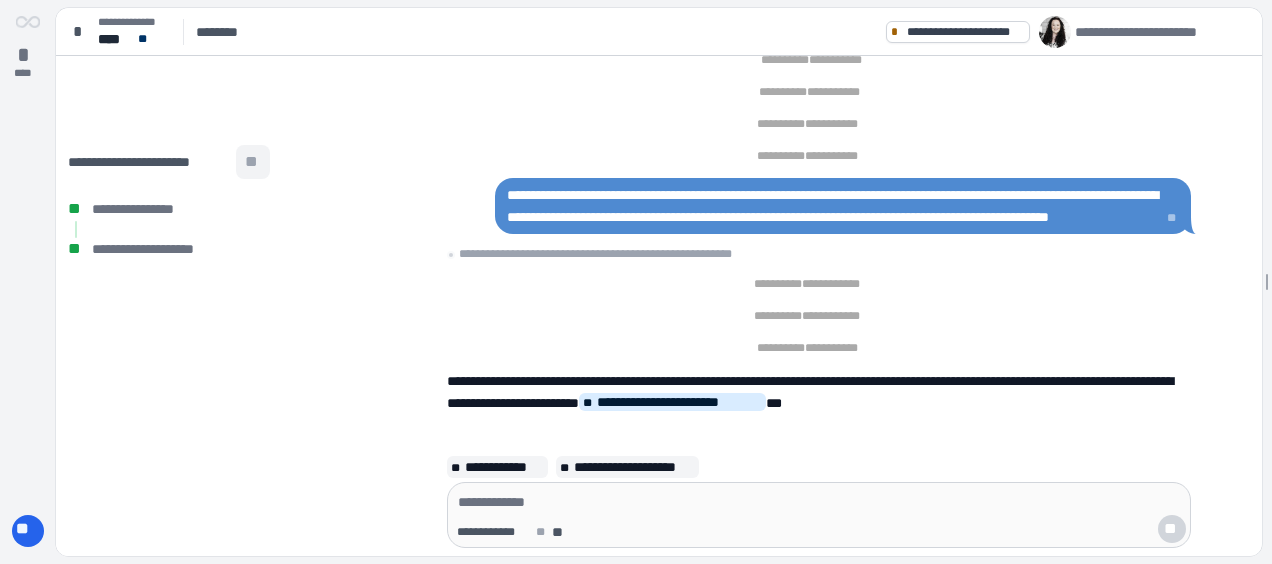 click on "**" at bounding box center [253, 162] 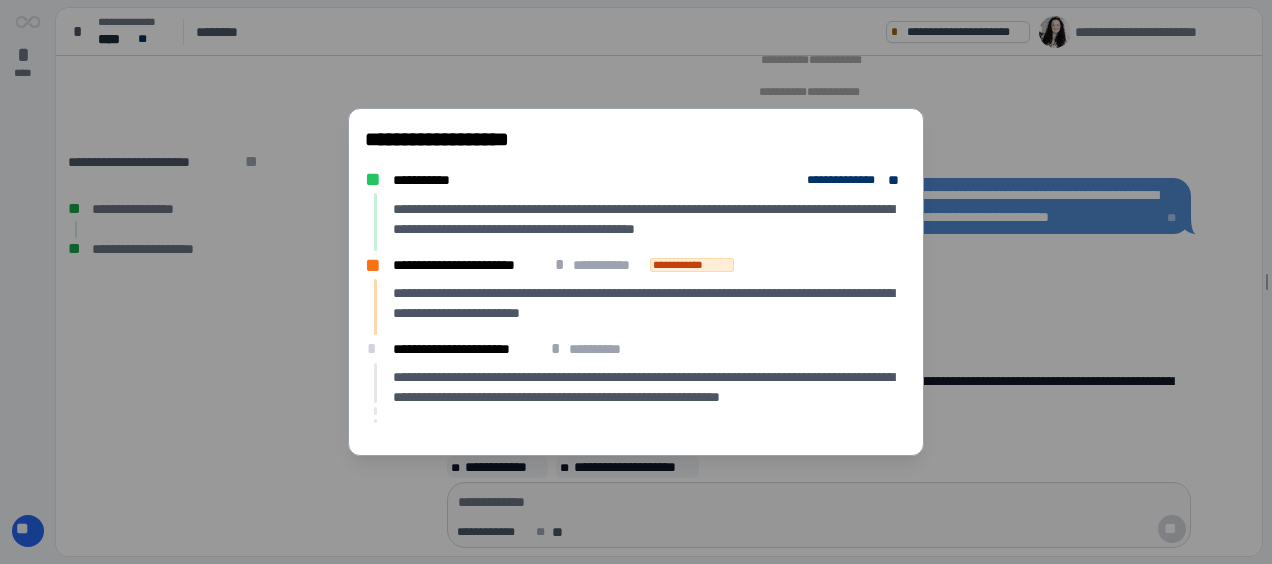click on "**********" at bounding box center [636, 282] 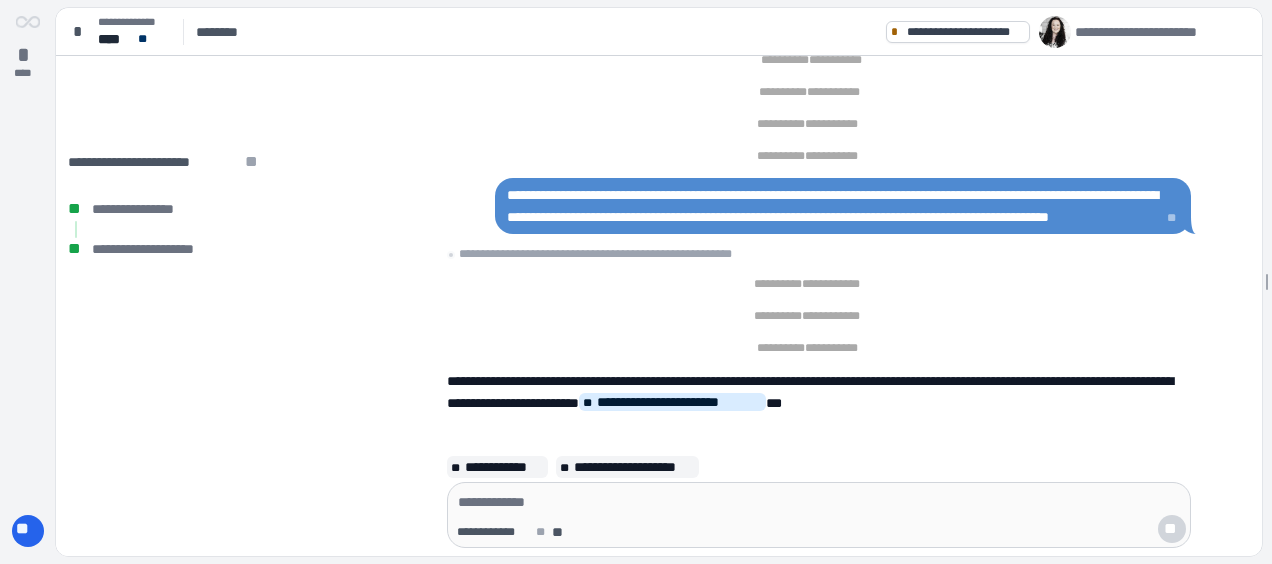 click on "****" at bounding box center [28, 73] 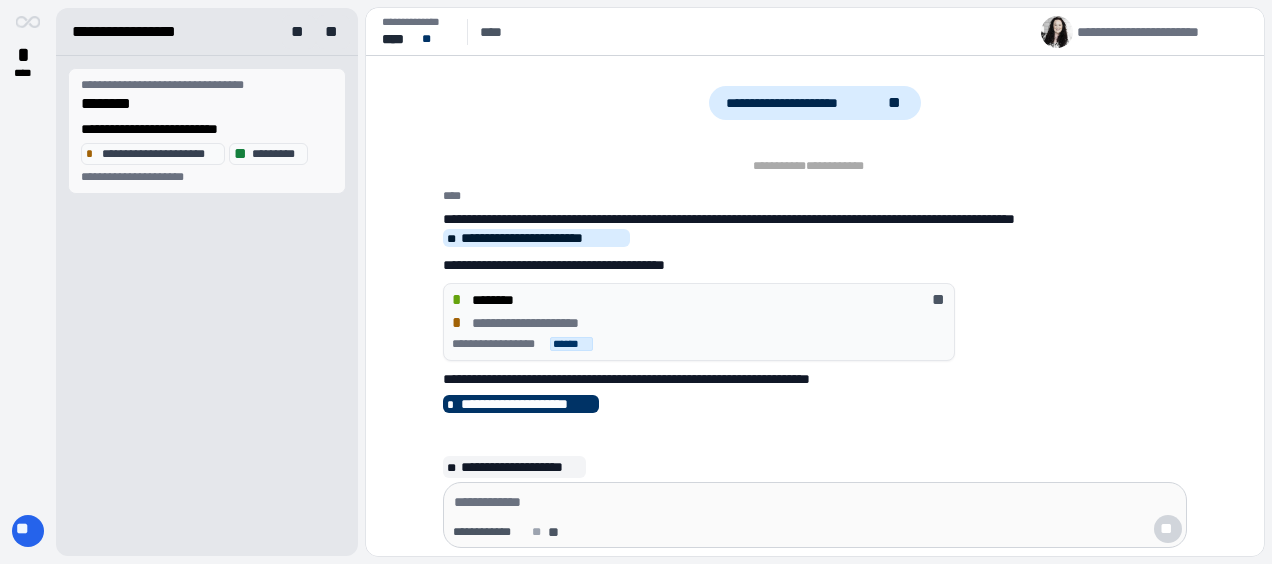 click on "**********" at bounding box center [207, 131] 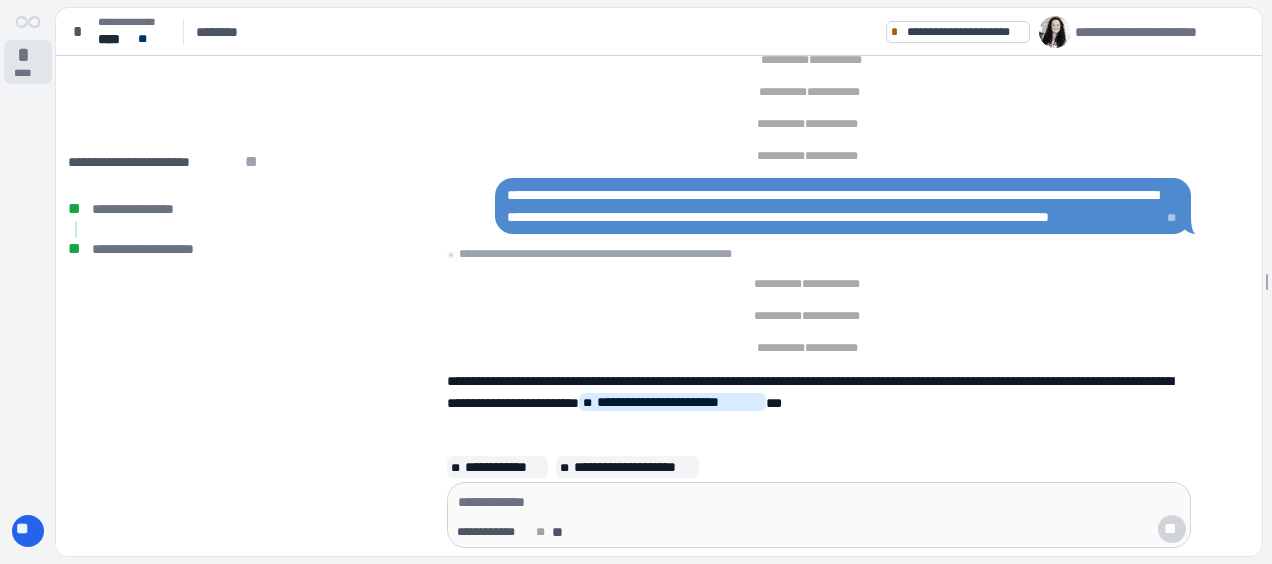 click on "* ****" at bounding box center (28, 62) 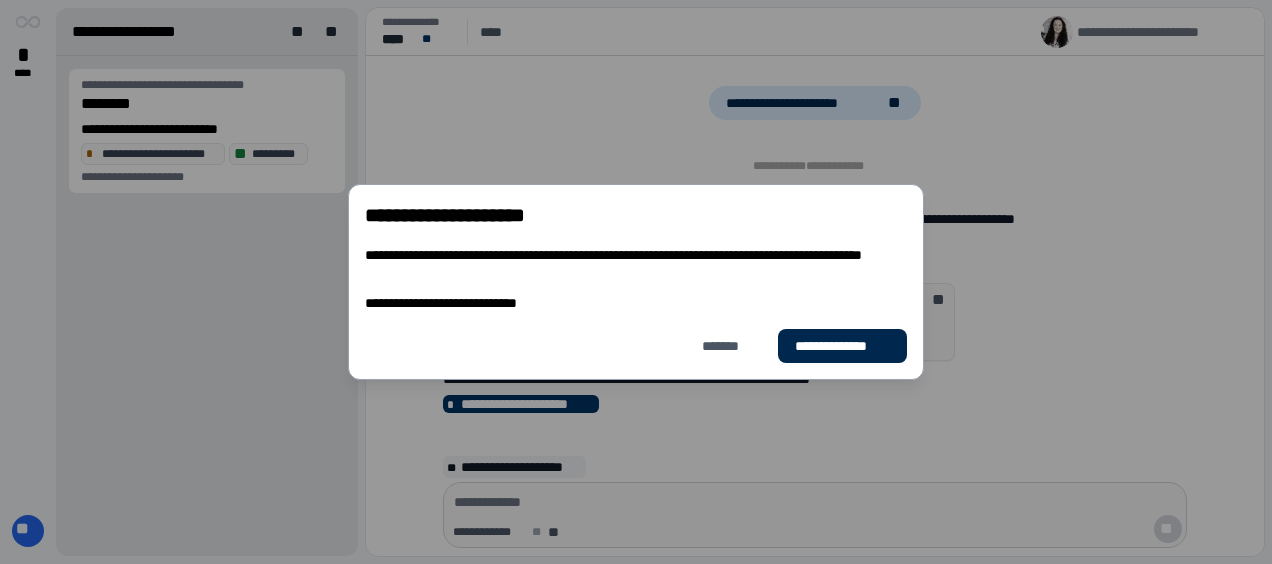 click on "**********" at bounding box center [842, 346] 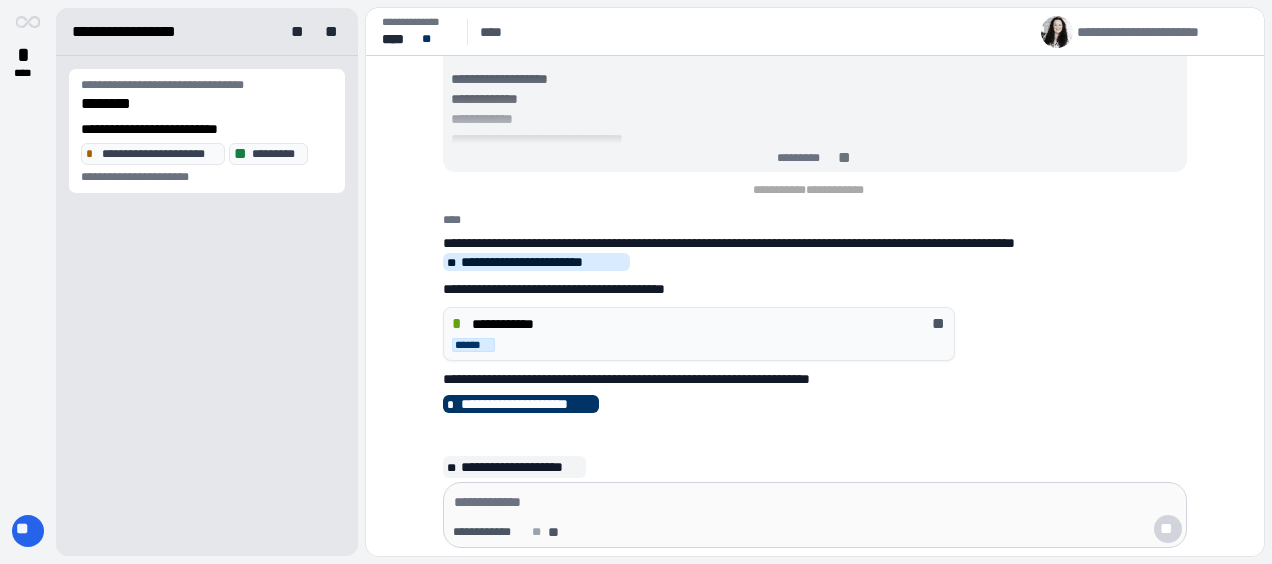 scroll, scrollTop: 0, scrollLeft: 0, axis: both 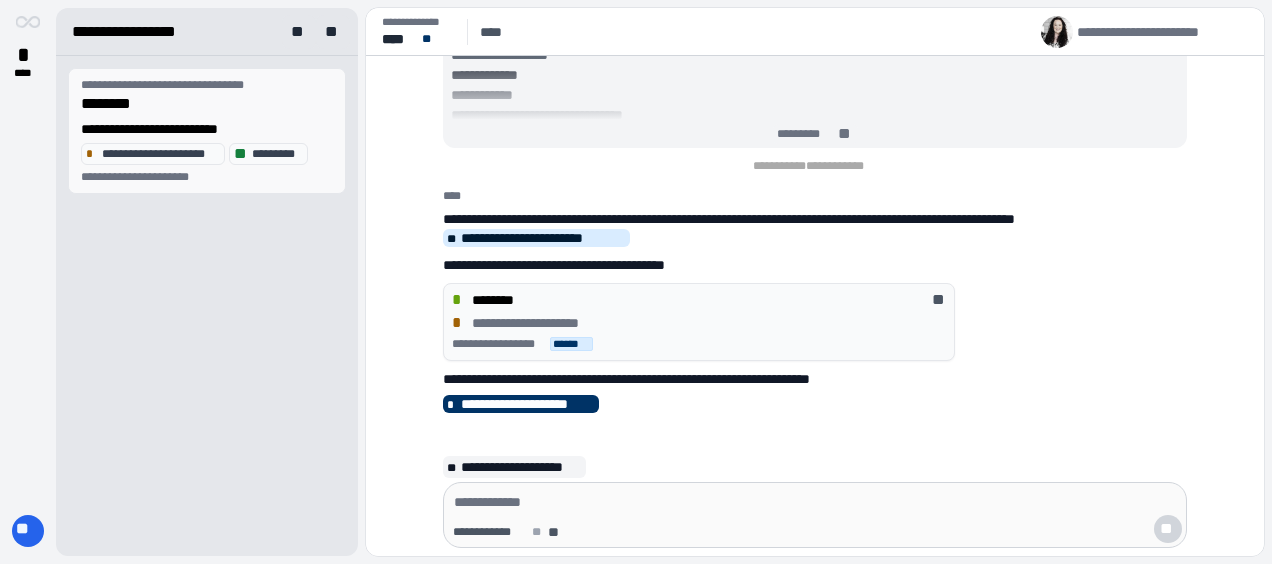 click on "**********" at bounding box center [167, 85] 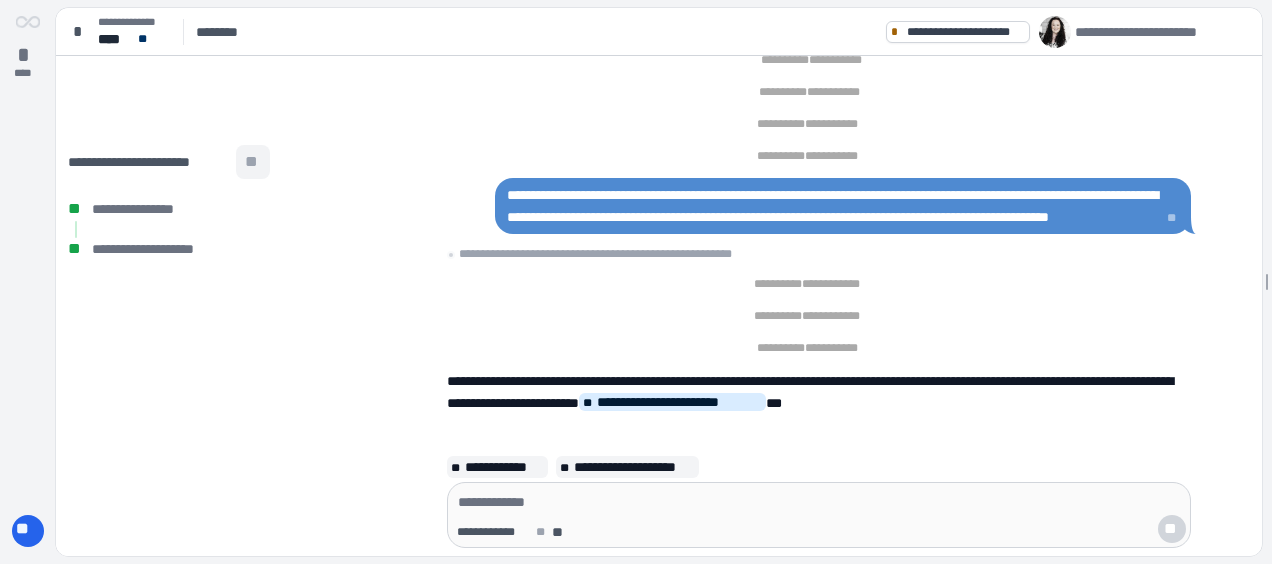 click on "**" at bounding box center [253, 162] 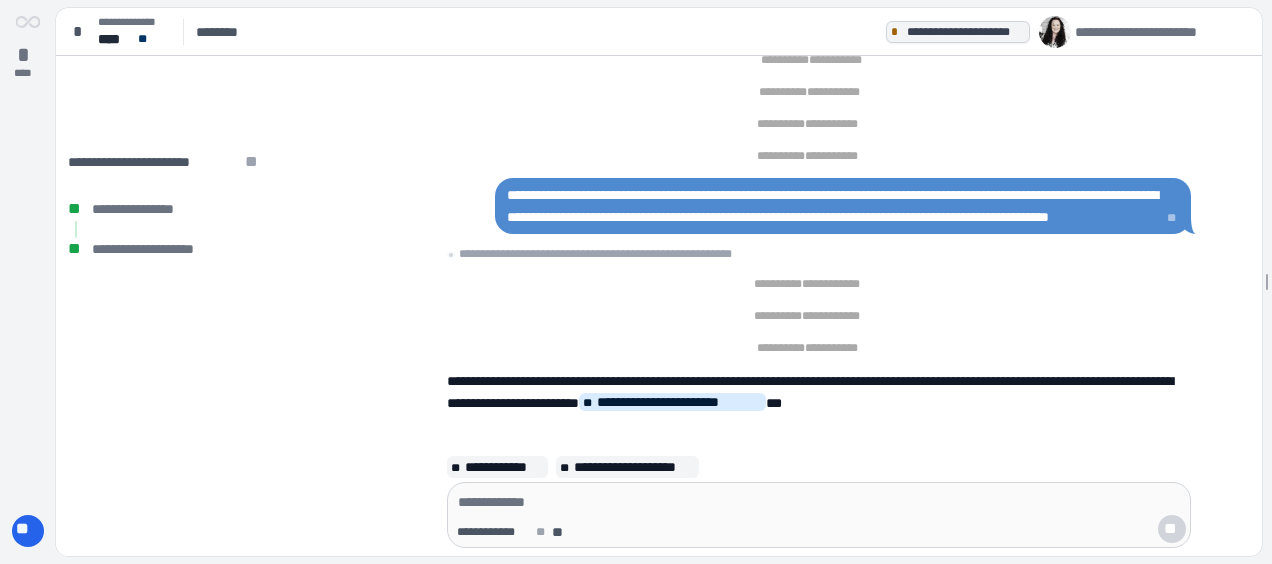 click on "**********" at bounding box center [965, 32] 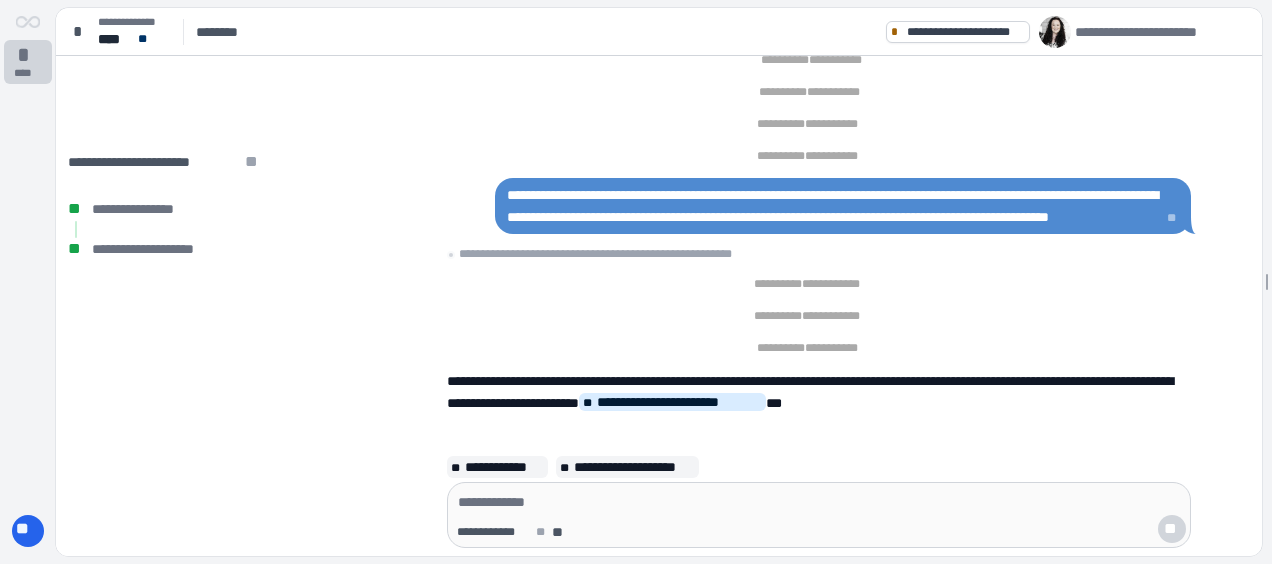 click on "****" at bounding box center (28, 73) 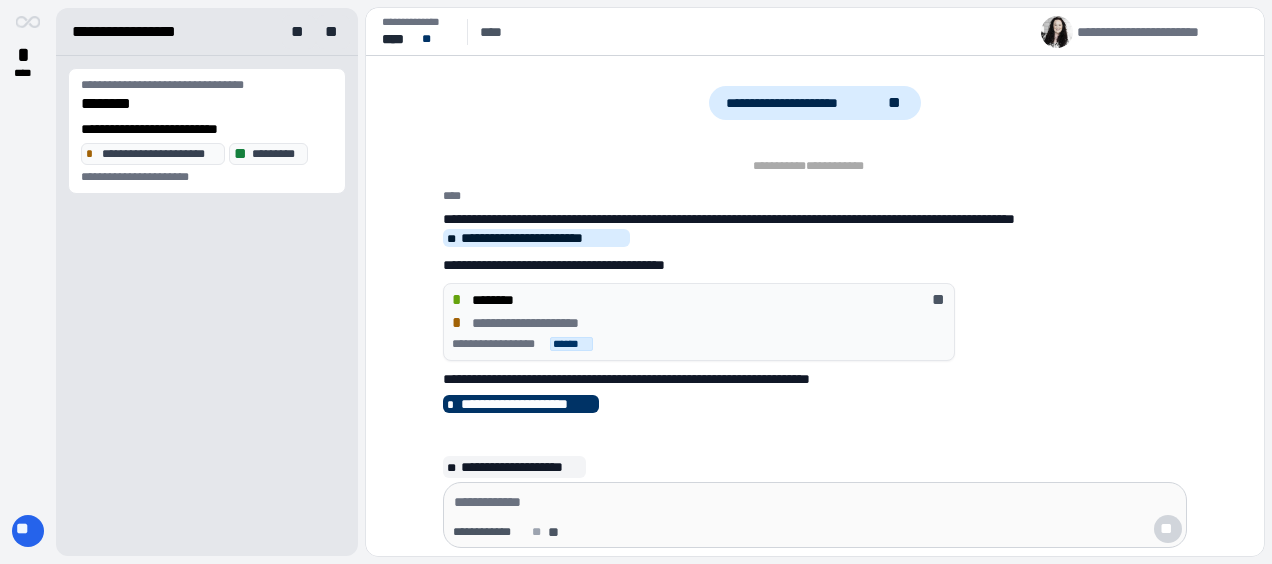 scroll, scrollTop: 0, scrollLeft: 0, axis: both 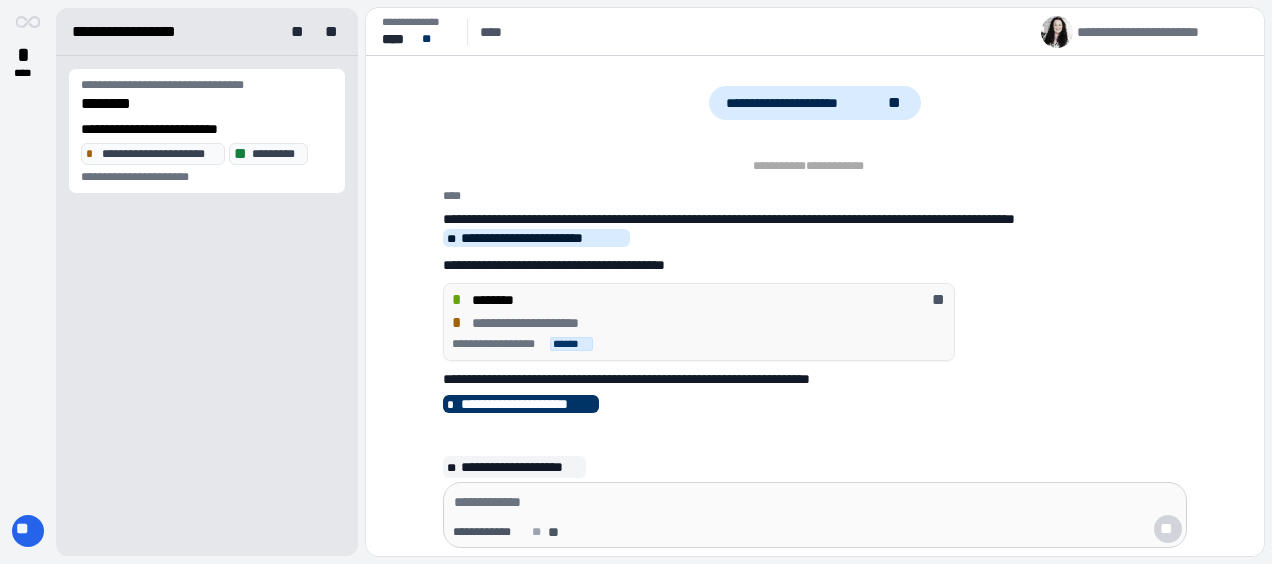 click on "**********" at bounding box center [699, 323] 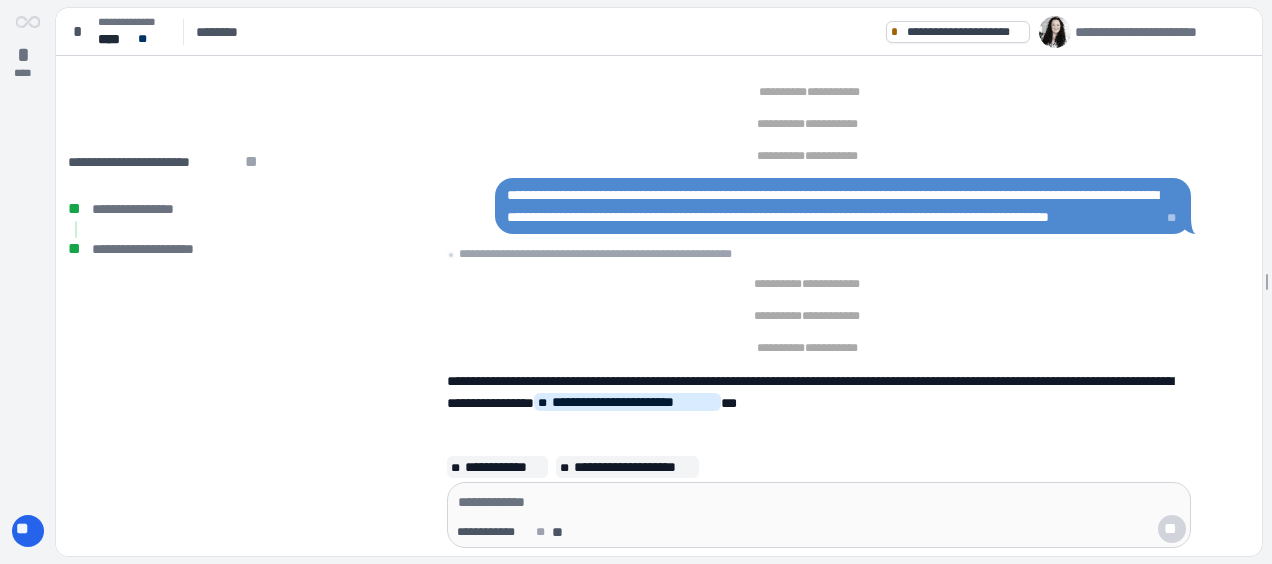 scroll, scrollTop: 0, scrollLeft: 0, axis: both 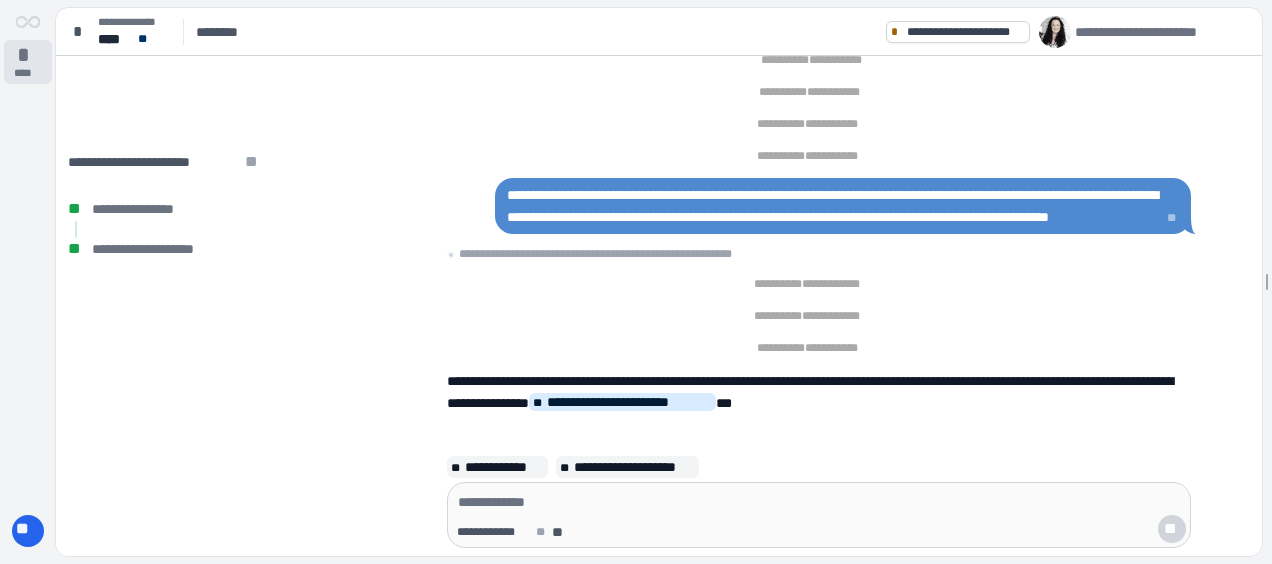 click on "* ****" at bounding box center [28, 62] 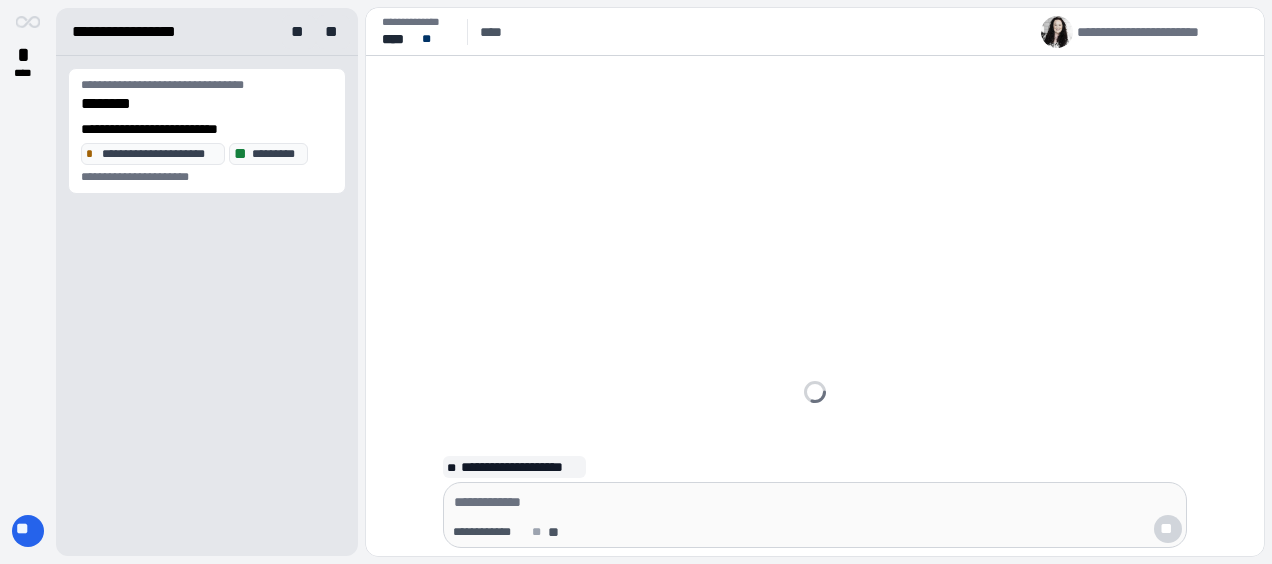 scroll, scrollTop: 0, scrollLeft: 0, axis: both 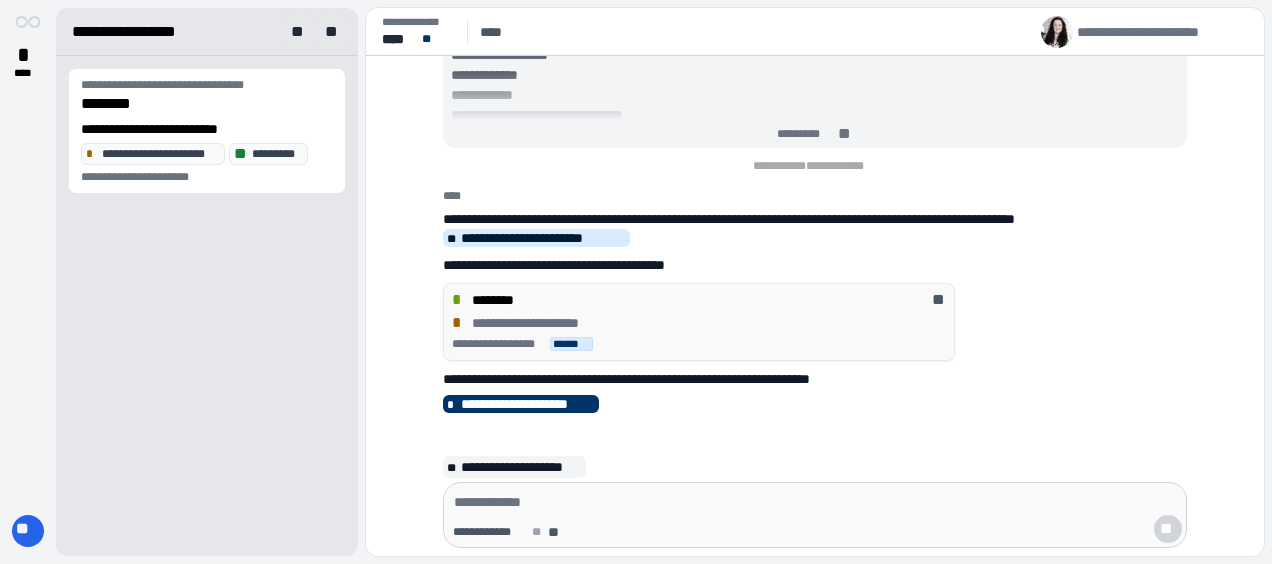 click on "**********" at bounding box center [699, 323] 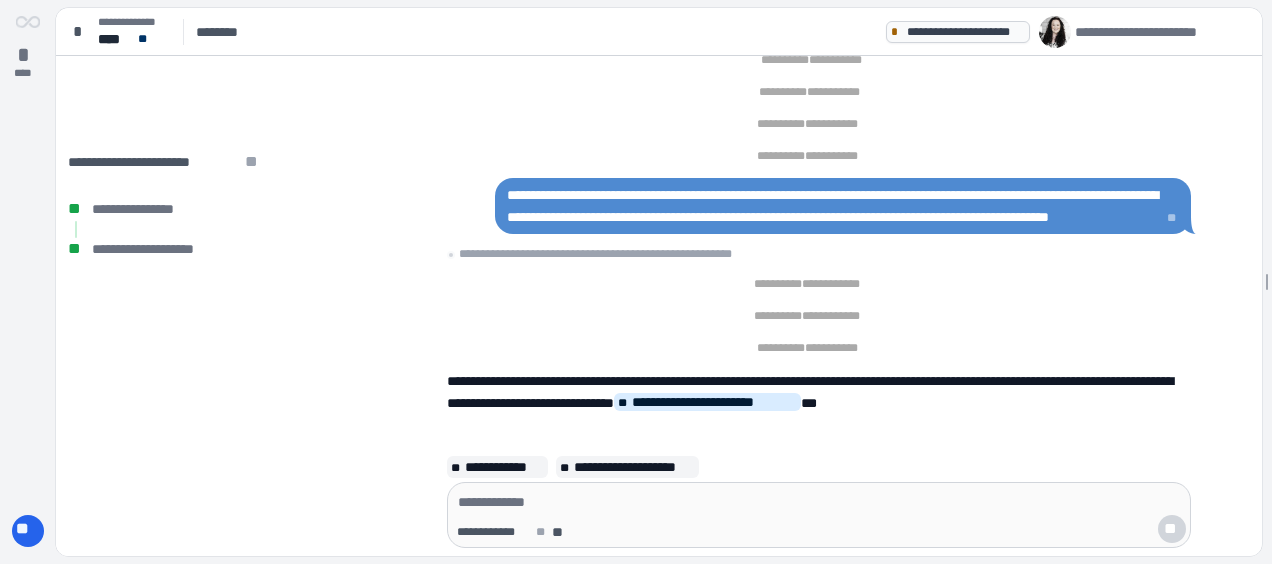 click on "**********" at bounding box center (965, 32) 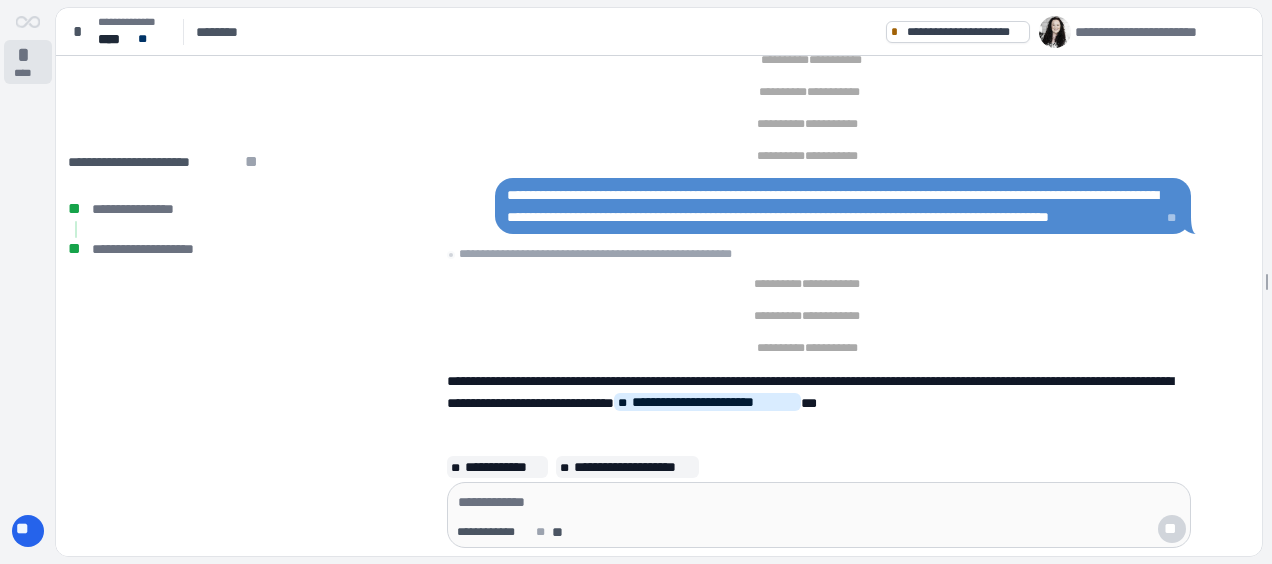 click on "****" at bounding box center [28, 73] 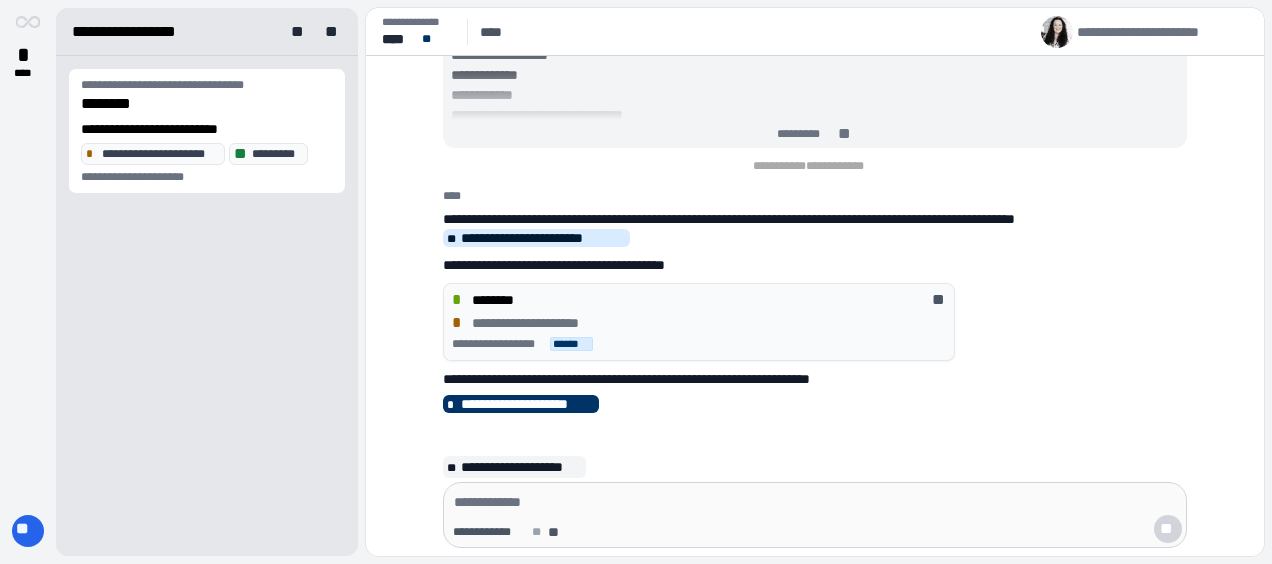 scroll, scrollTop: 0, scrollLeft: 0, axis: both 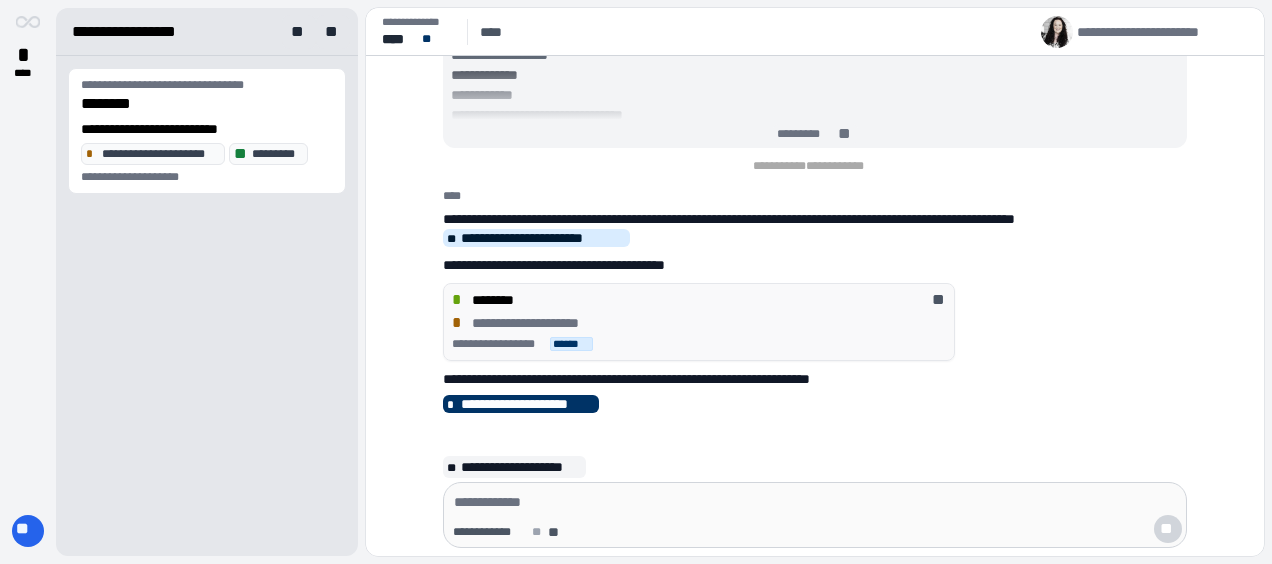 drag, startPoint x: 0, startPoint y: 0, endPoint x: 829, endPoint y: 352, distance: 900.63586 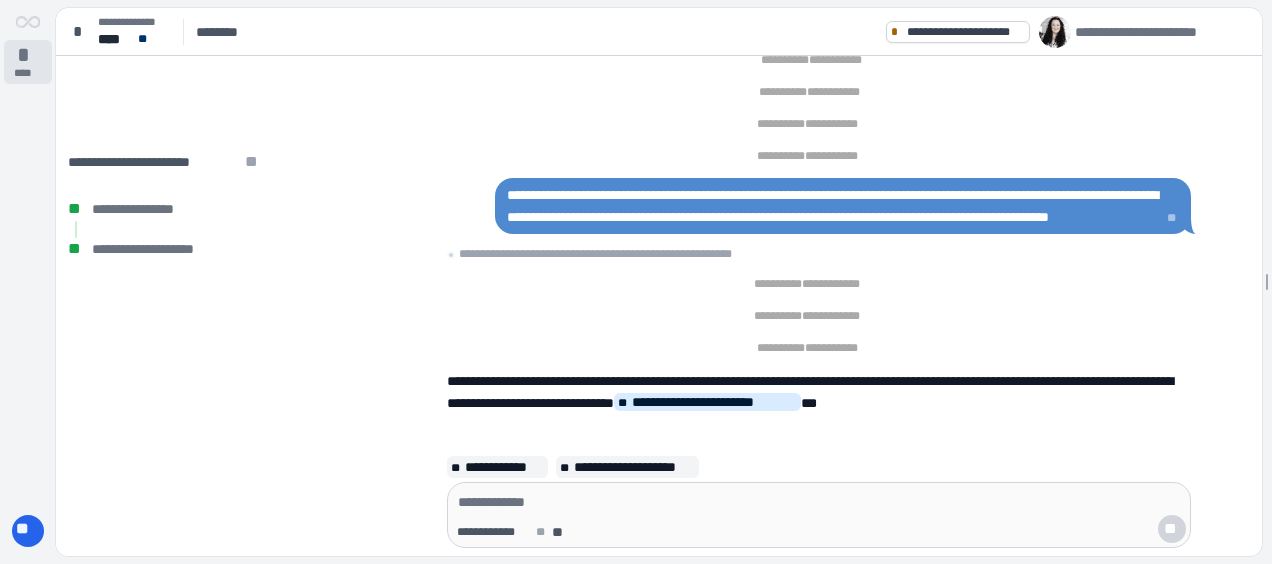click on "*" at bounding box center [28, 55] 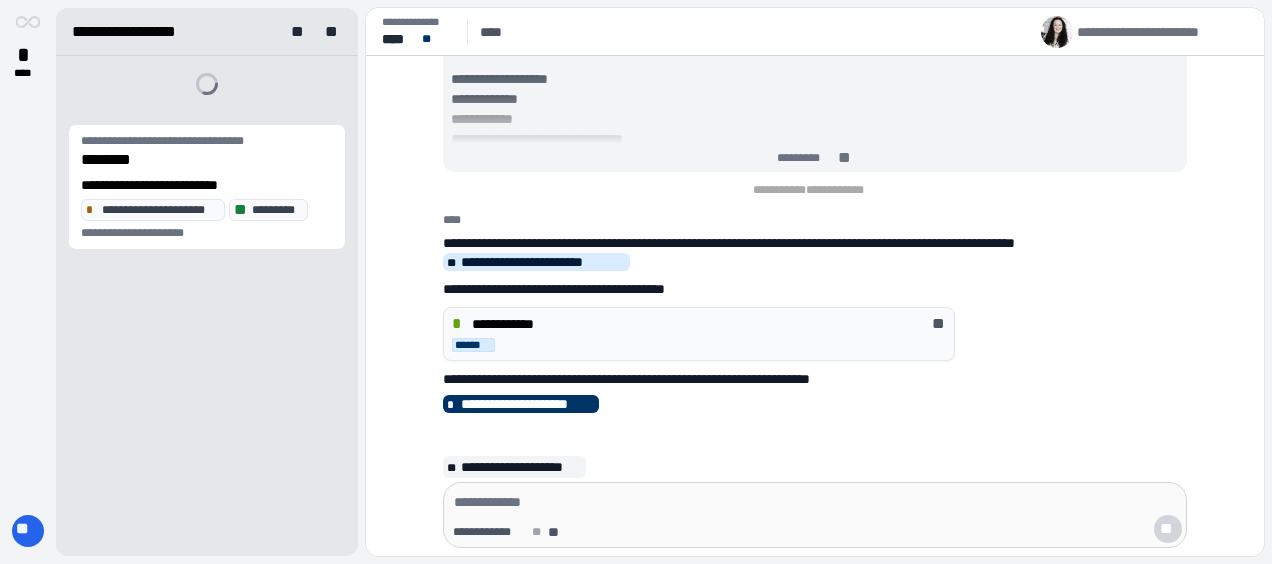 scroll, scrollTop: 0, scrollLeft: 0, axis: both 